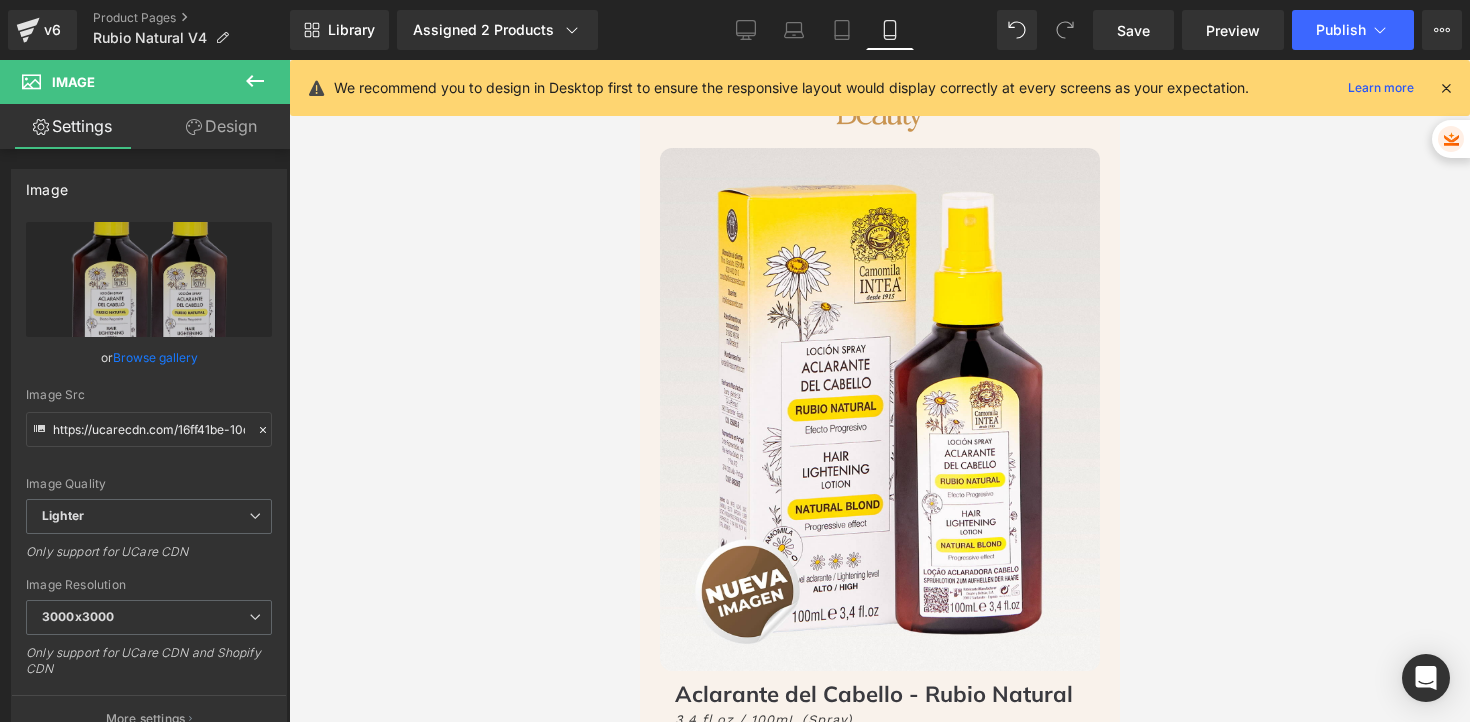 scroll, scrollTop: 4145, scrollLeft: 0, axis: vertical 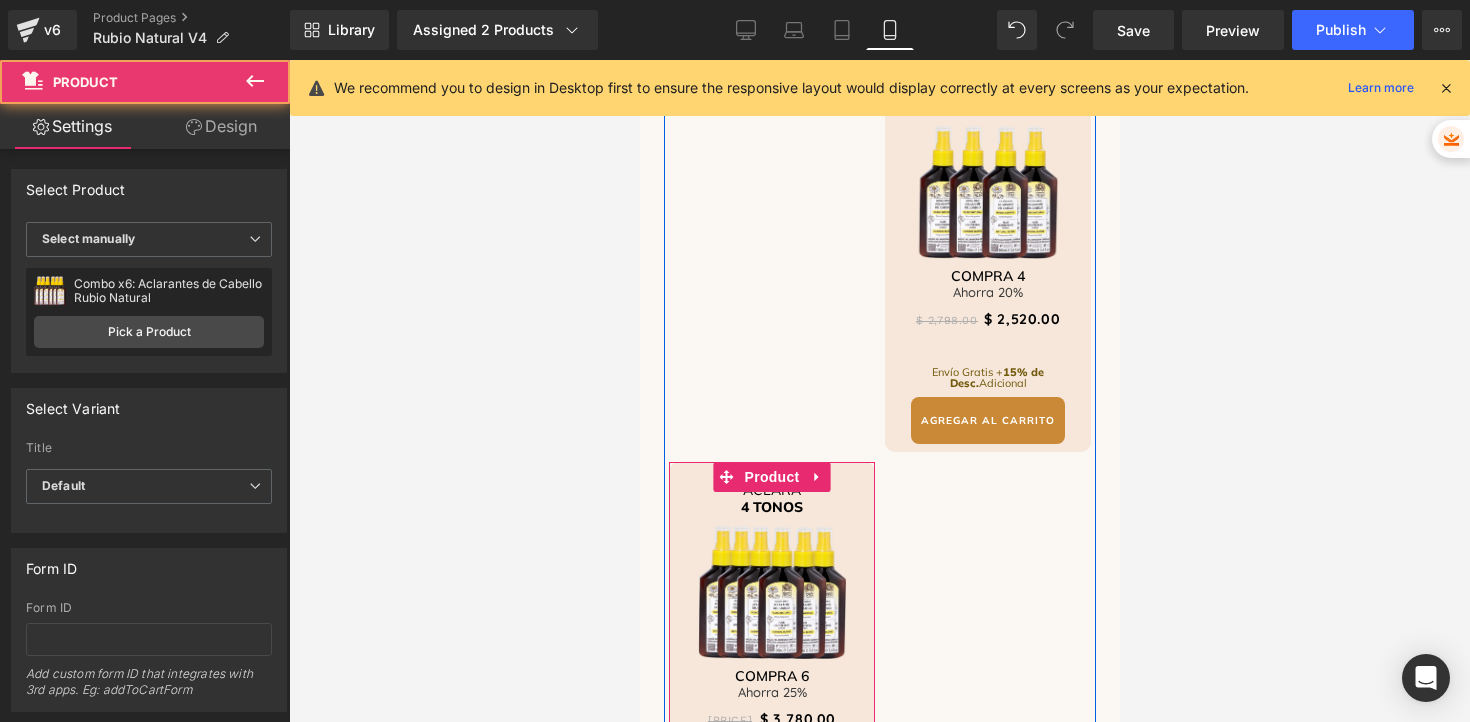 click on "ACLARA 4 TONOS Heading
Image         COMPRA 6 Heading         Ahorra 25% Heading
[PRICE]
[PRICE]
(P) Price Envío Gratis +  20% de Desc.  Adicional Heading
AGREGAR AL CARRITO
(P) Cart Button
Product" at bounding box center (771, 652) 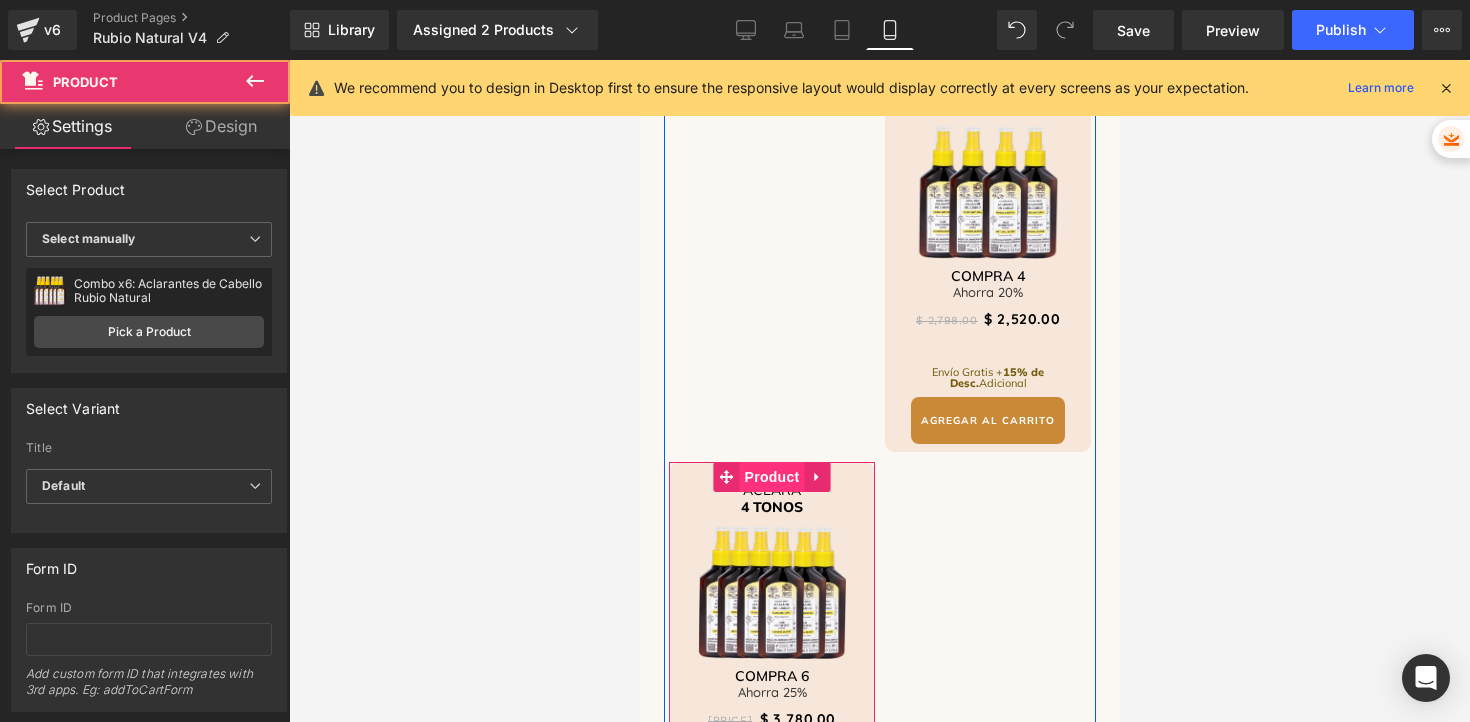 click on "Product" at bounding box center (771, 477) 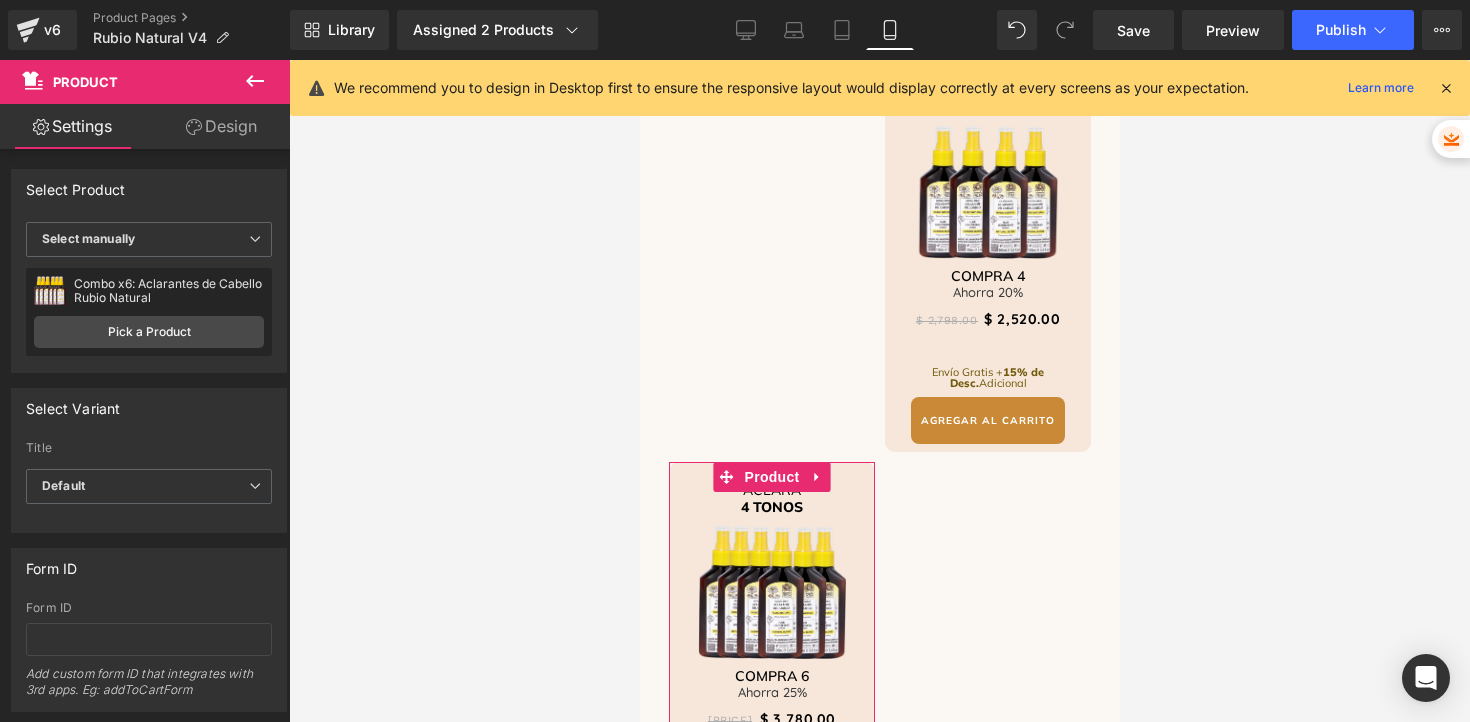 click on "Design" at bounding box center (221, 126) 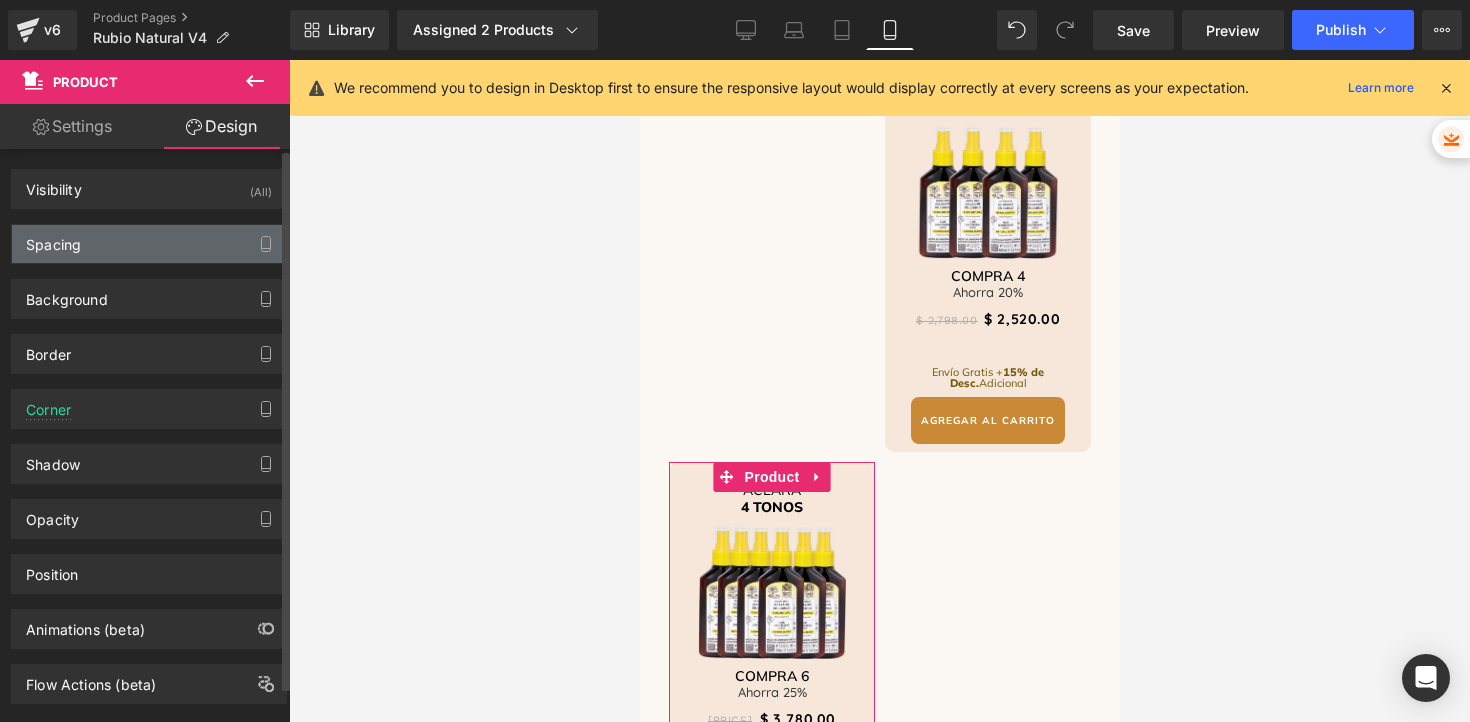 click on "Spacing" at bounding box center (149, 244) 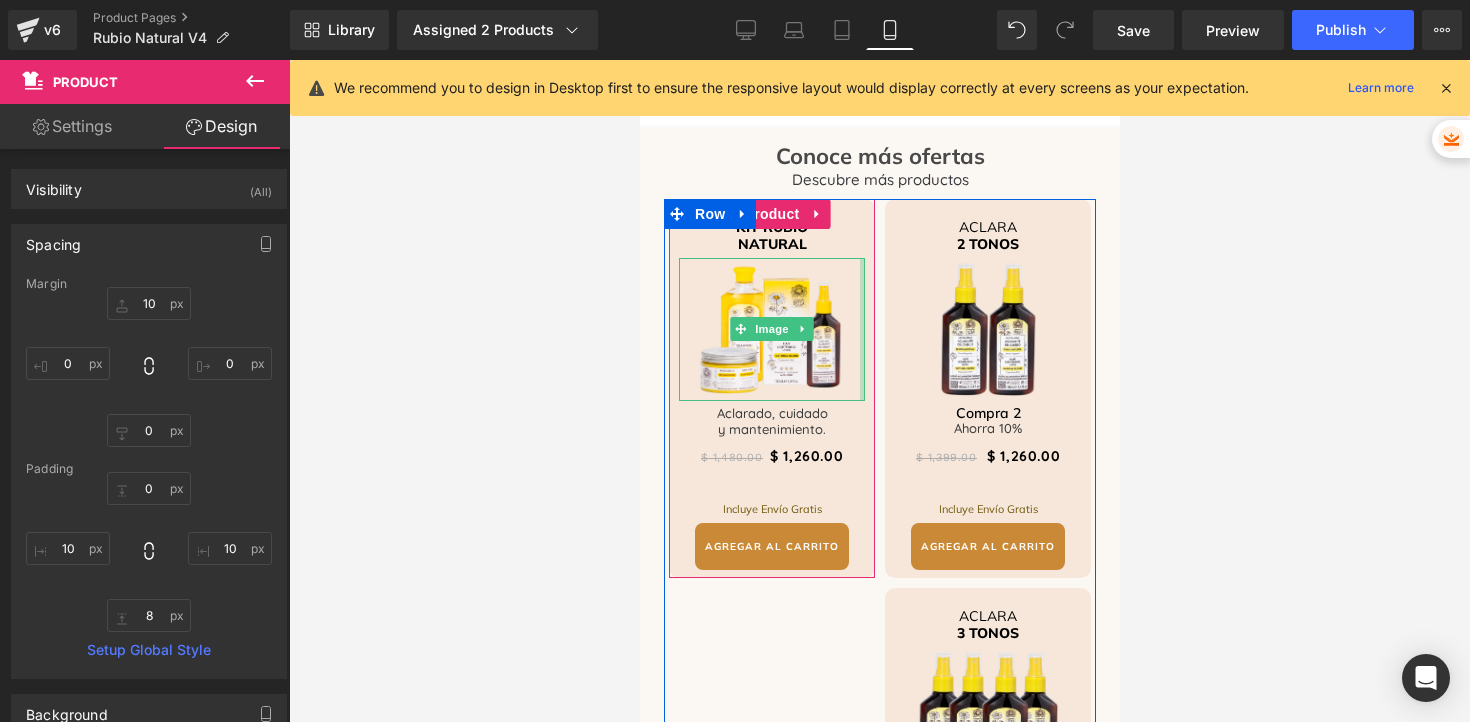 scroll, scrollTop: 3962, scrollLeft: 0, axis: vertical 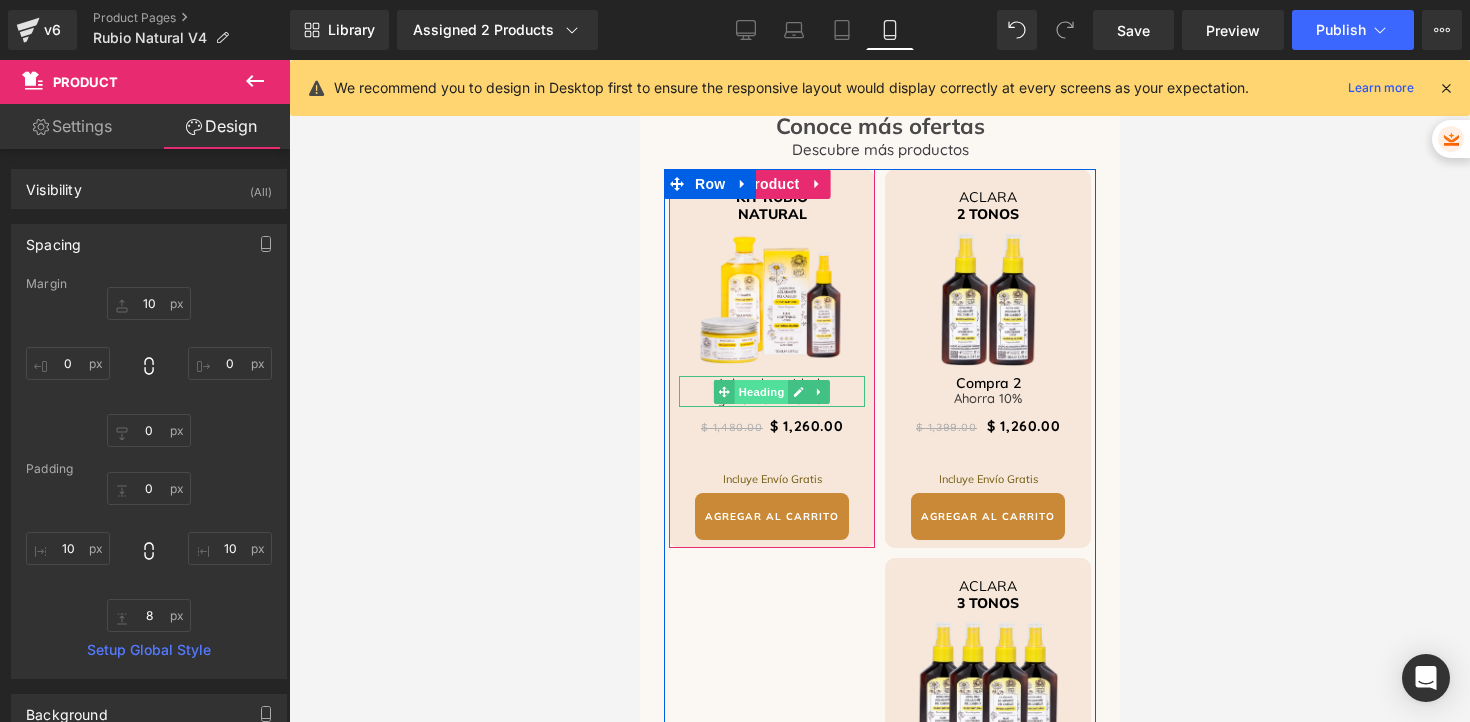 click on "Heading" at bounding box center [761, 392] 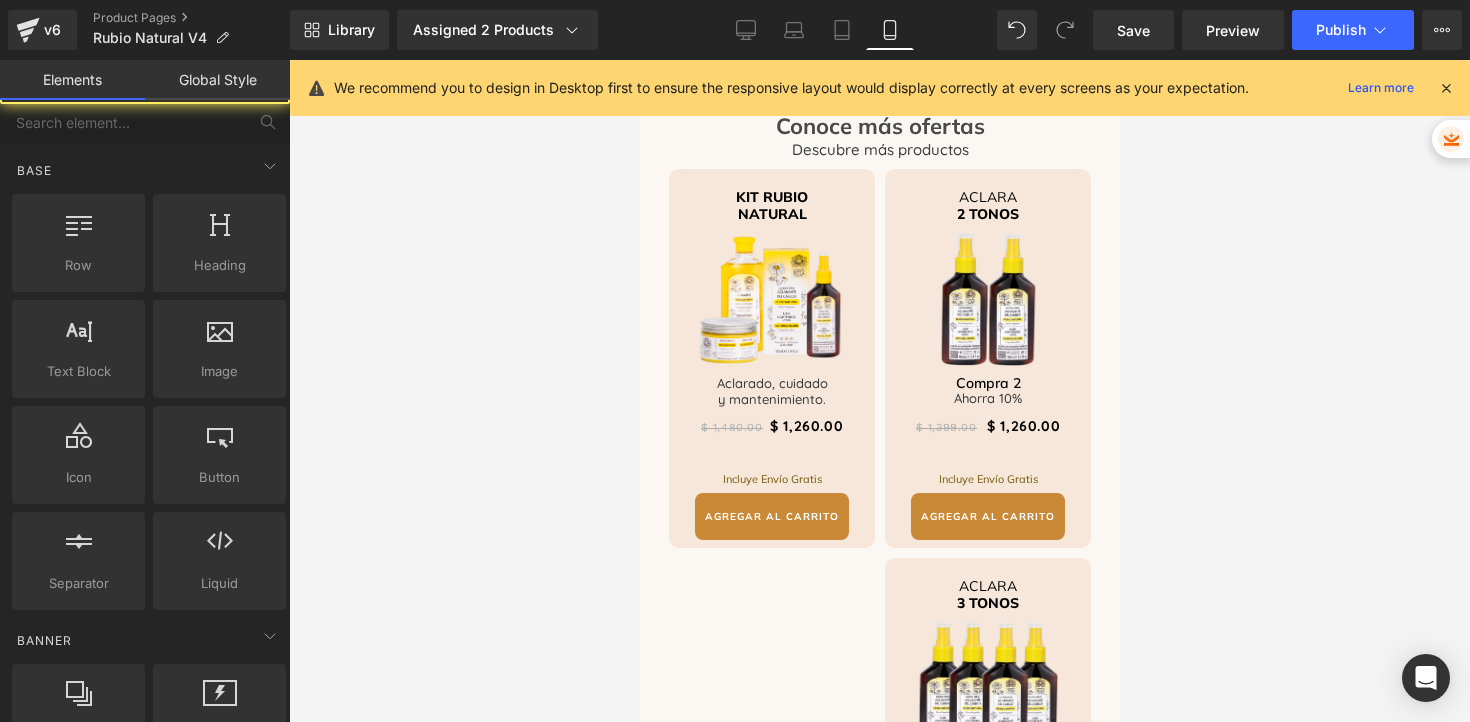 click at bounding box center [879, 391] 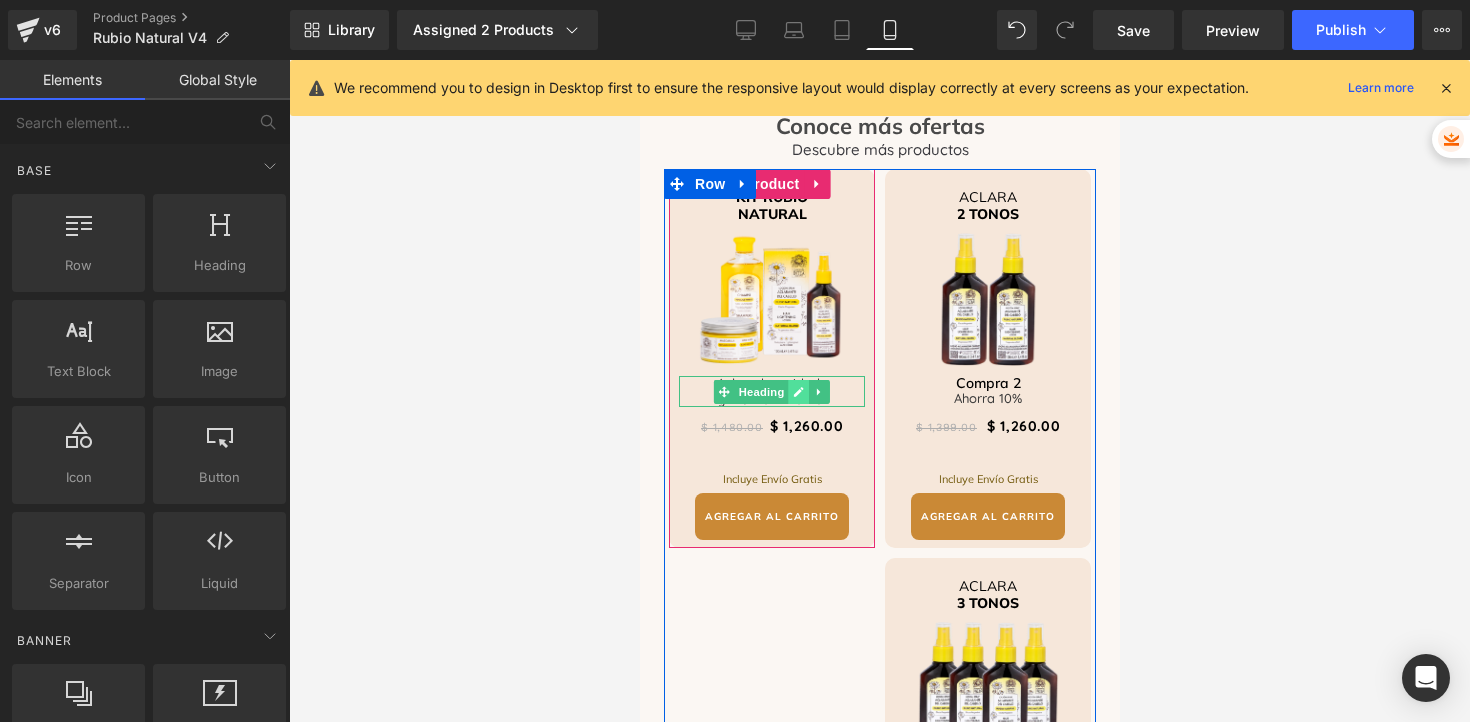 click 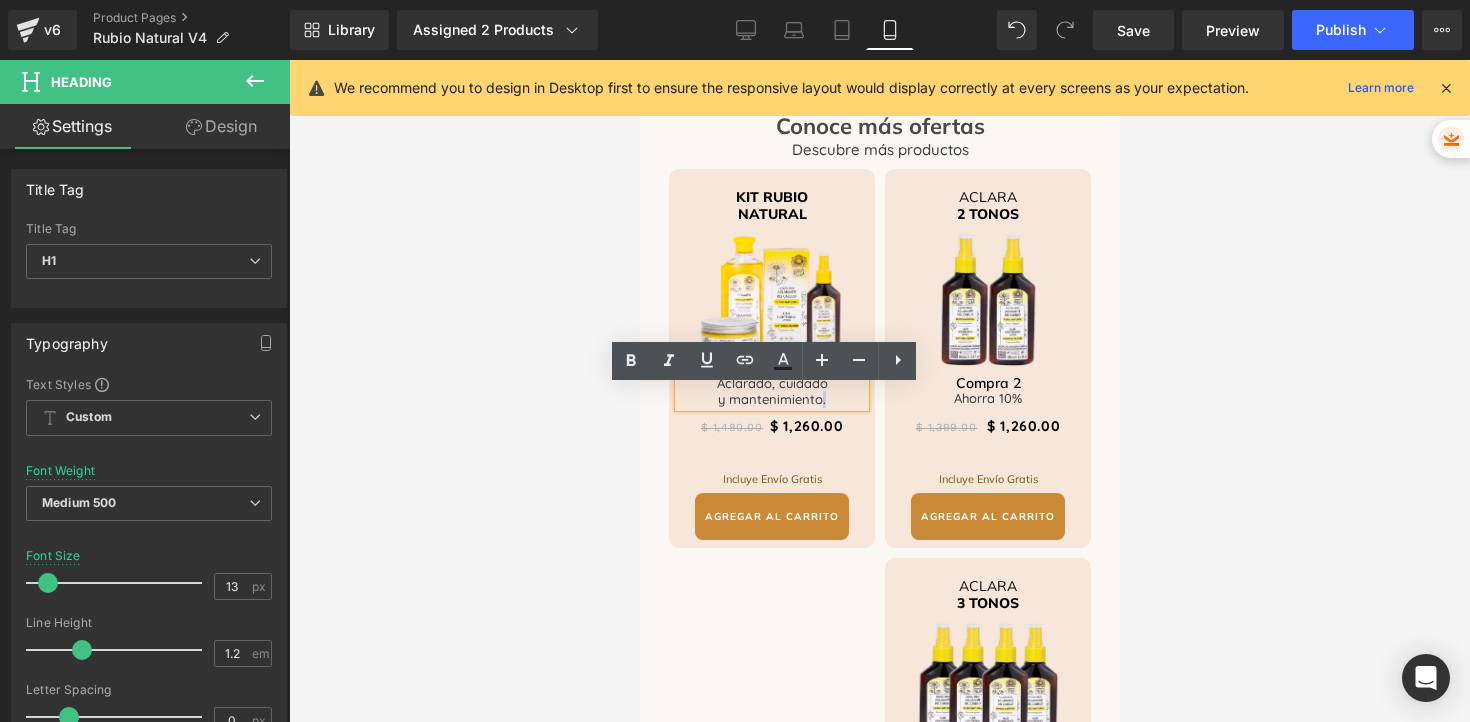 drag, startPoint x: 822, startPoint y: 410, endPoint x: 810, endPoint y: 410, distance: 12 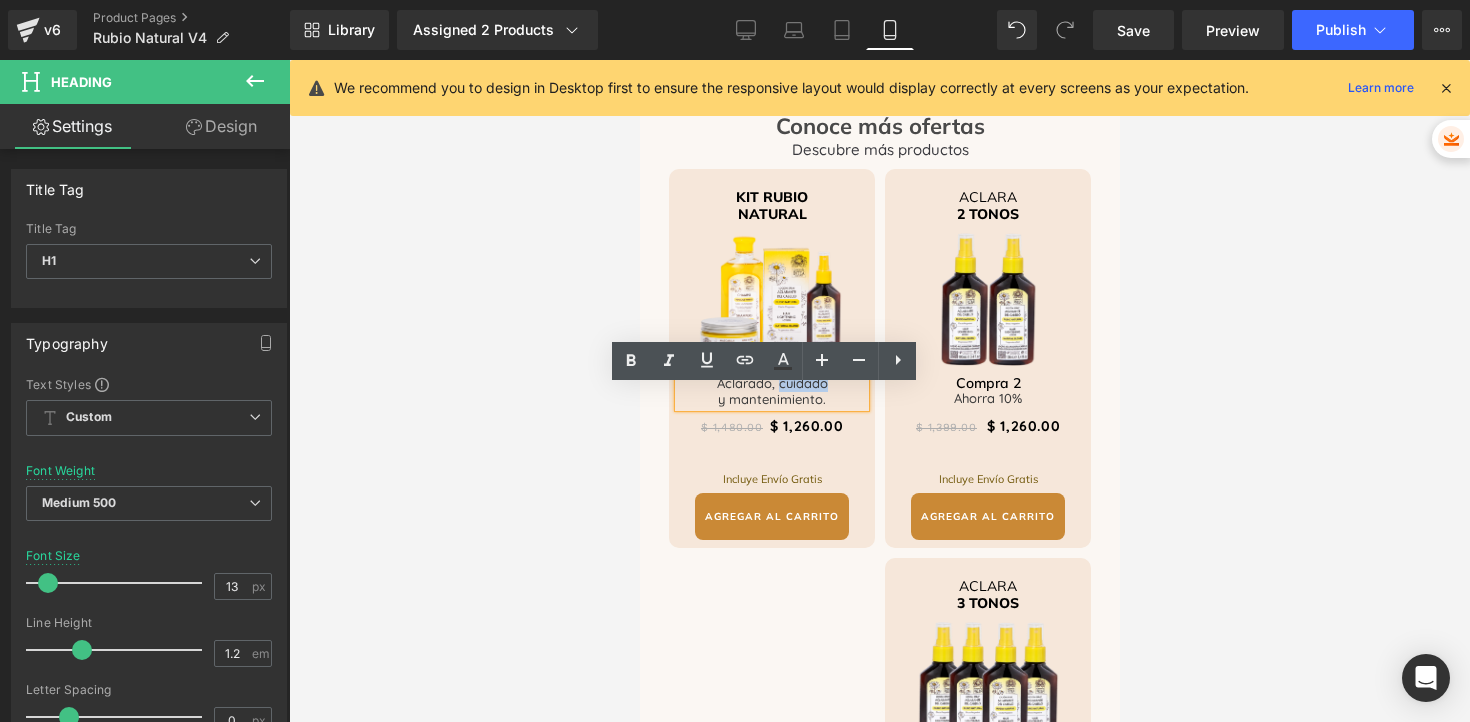 drag, startPoint x: 772, startPoint y: 399, endPoint x: 825, endPoint y: 400, distance: 53.009434 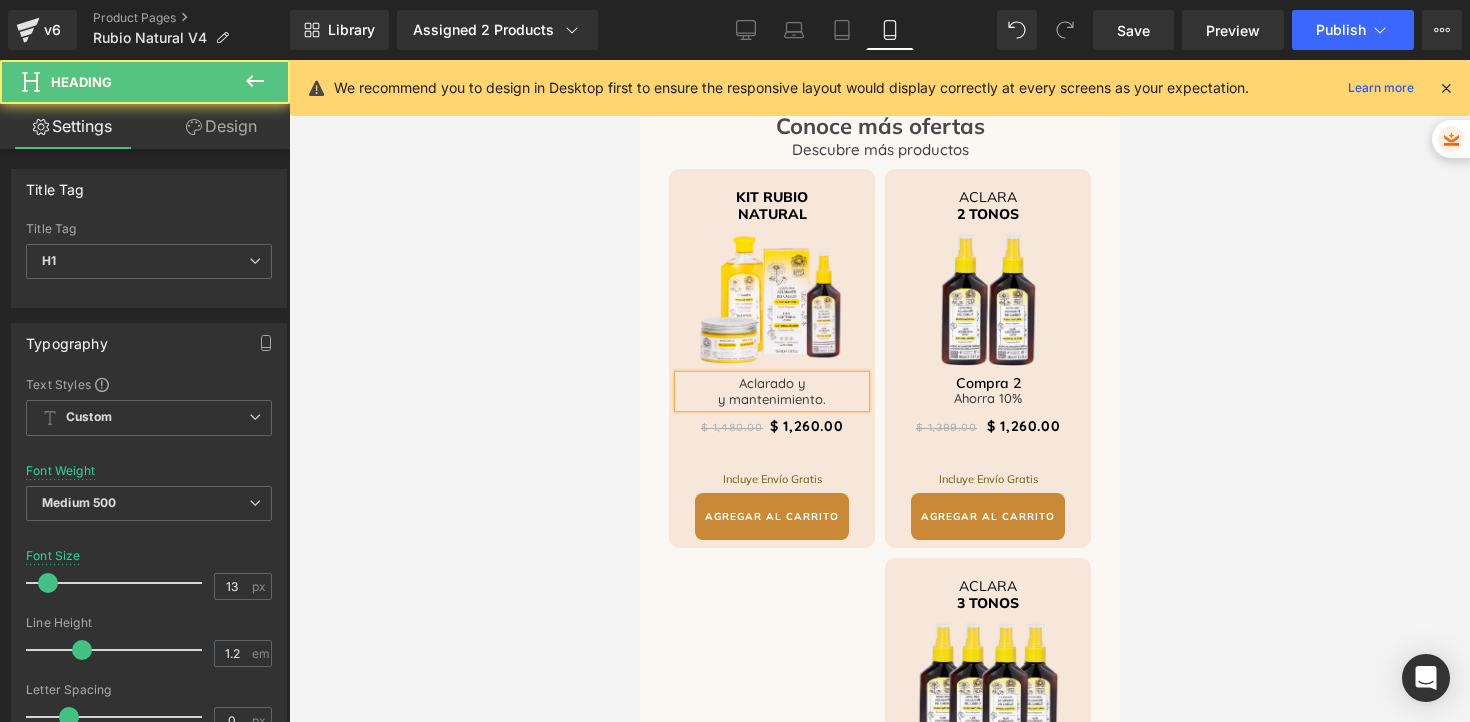 click on "y mantenimiento." at bounding box center [771, 400] 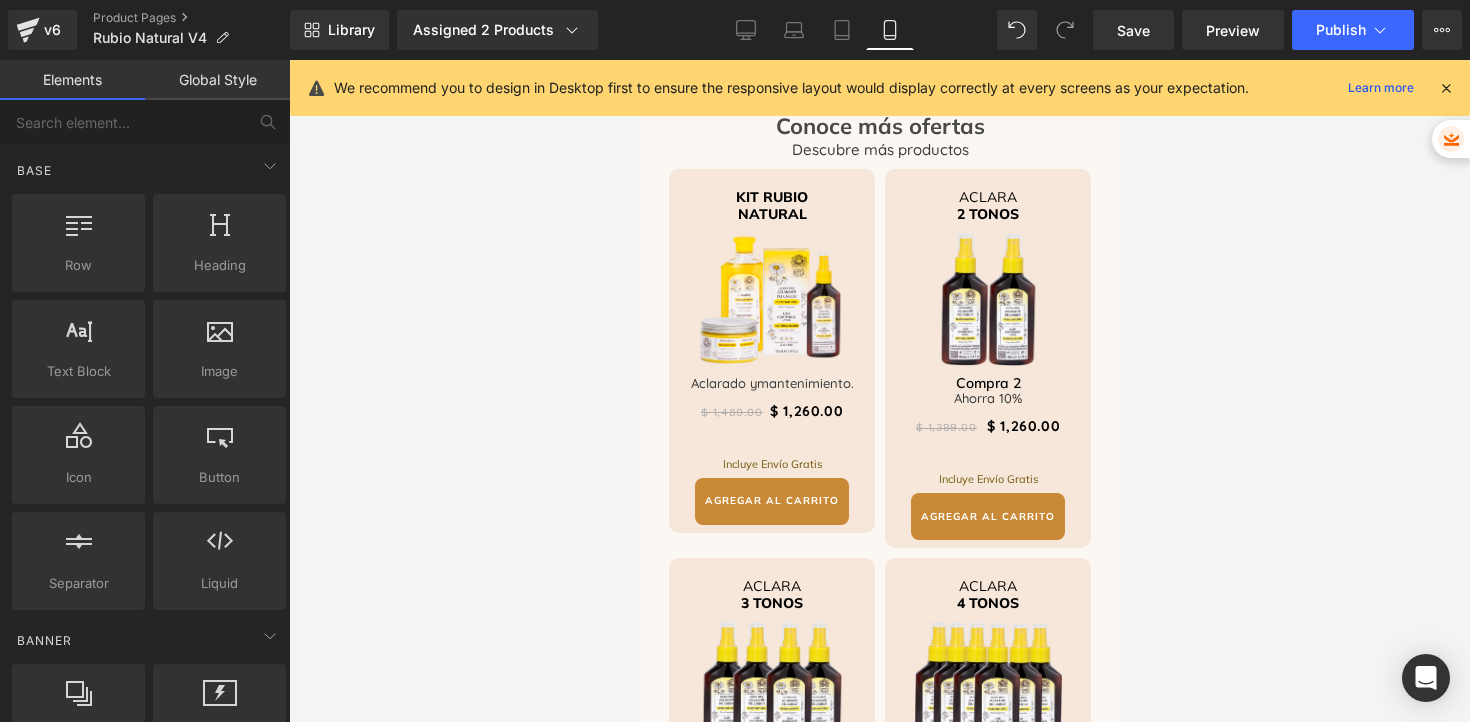 click at bounding box center [879, 391] 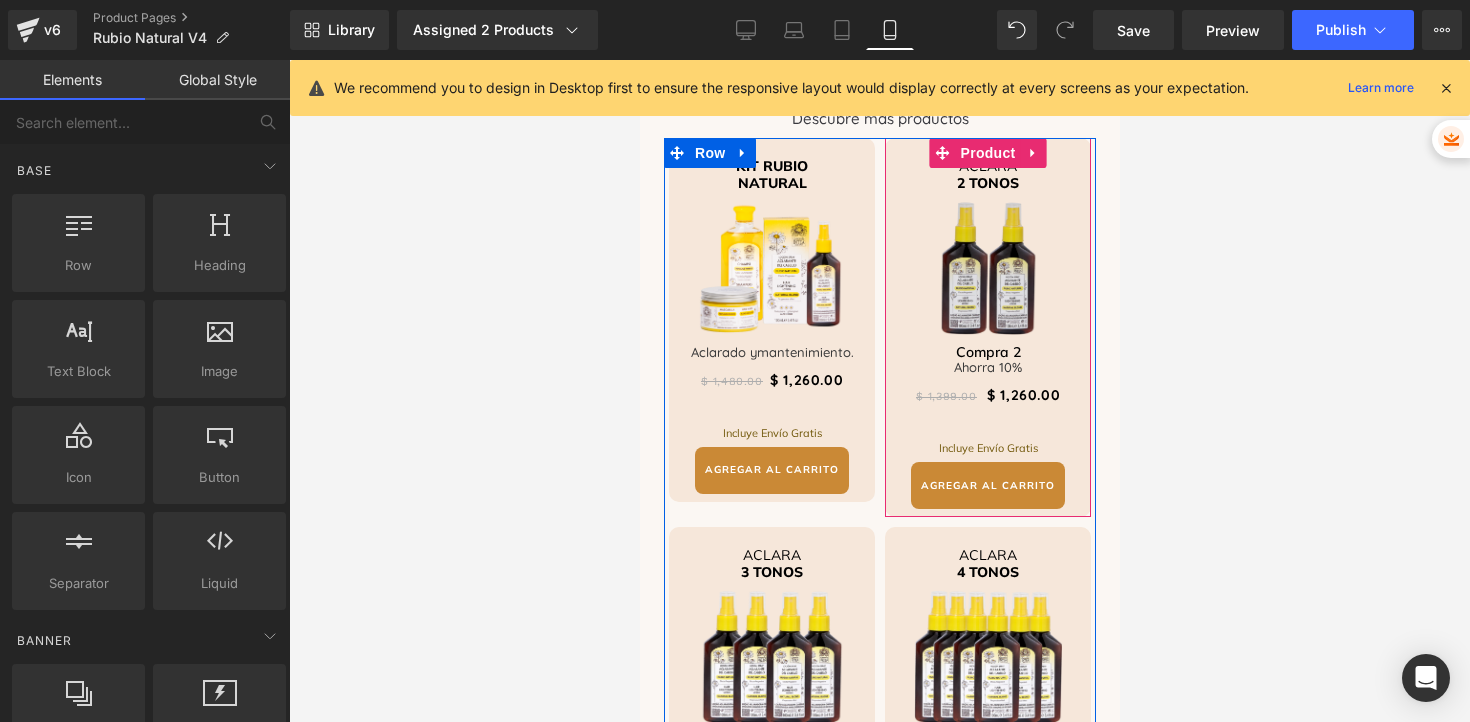 scroll, scrollTop: 3909, scrollLeft: 0, axis: vertical 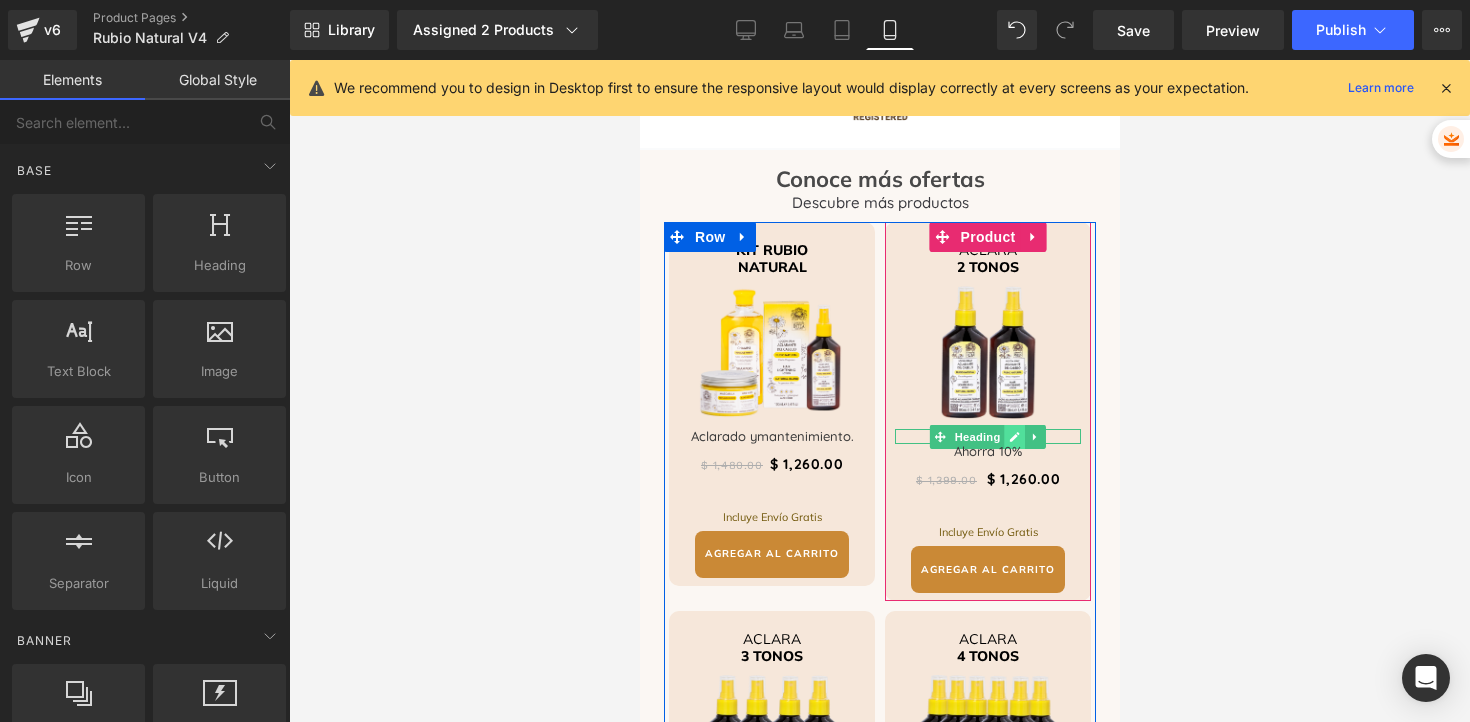 click 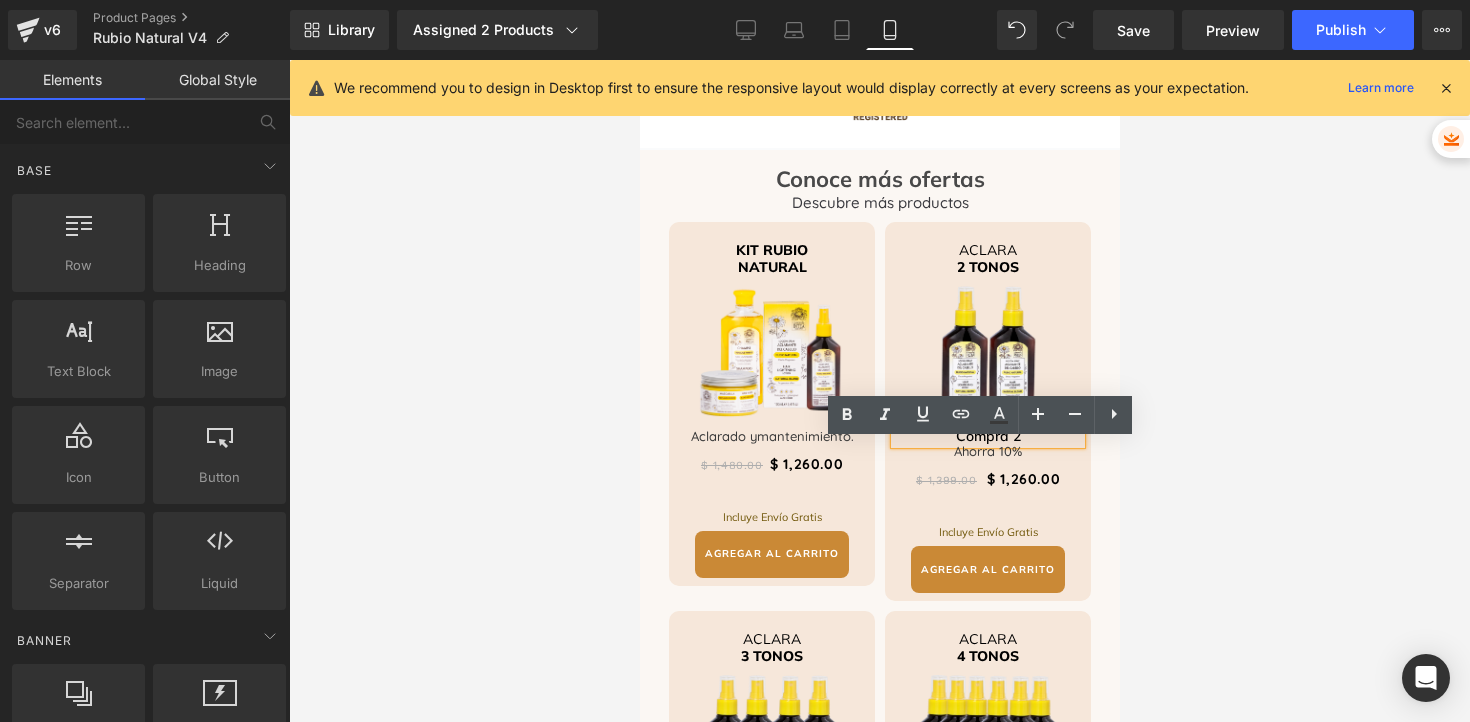 click at bounding box center (879, 391) 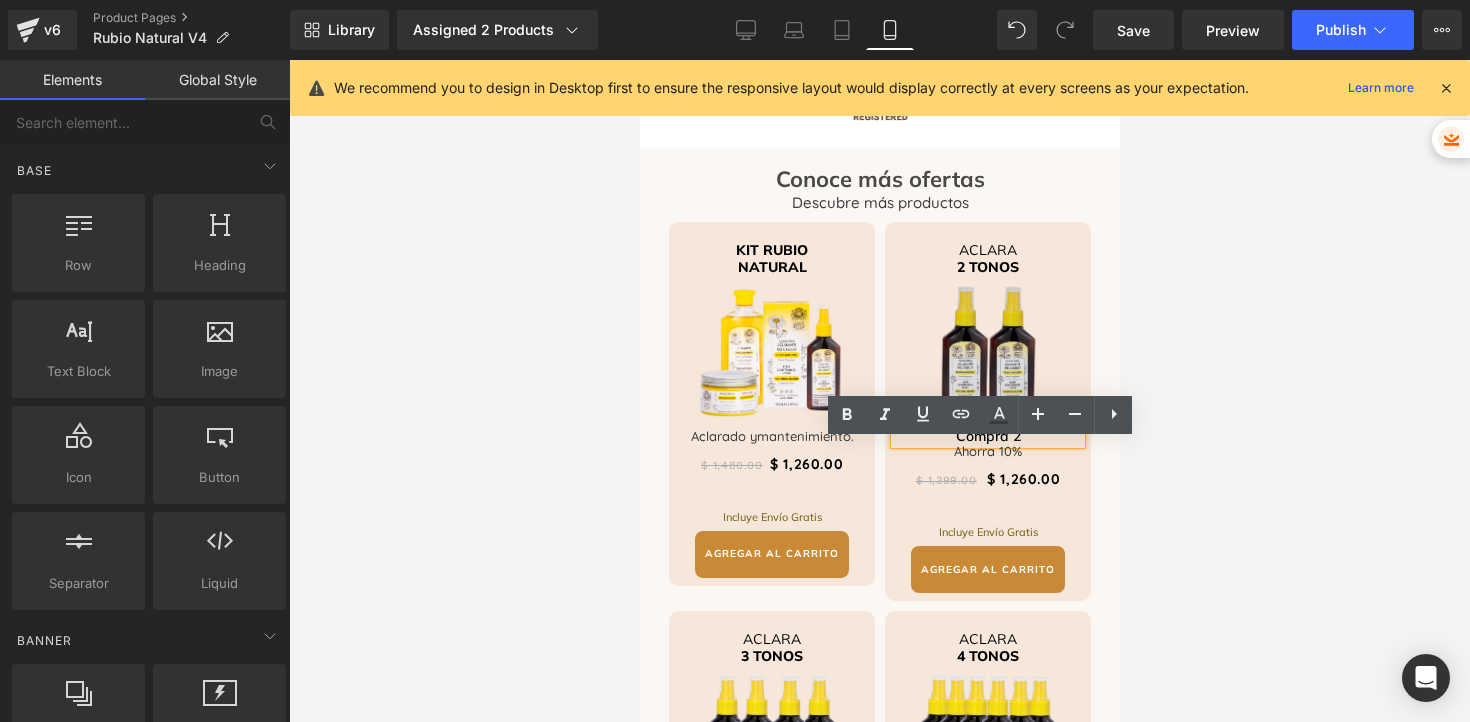 click at bounding box center (987, 352) 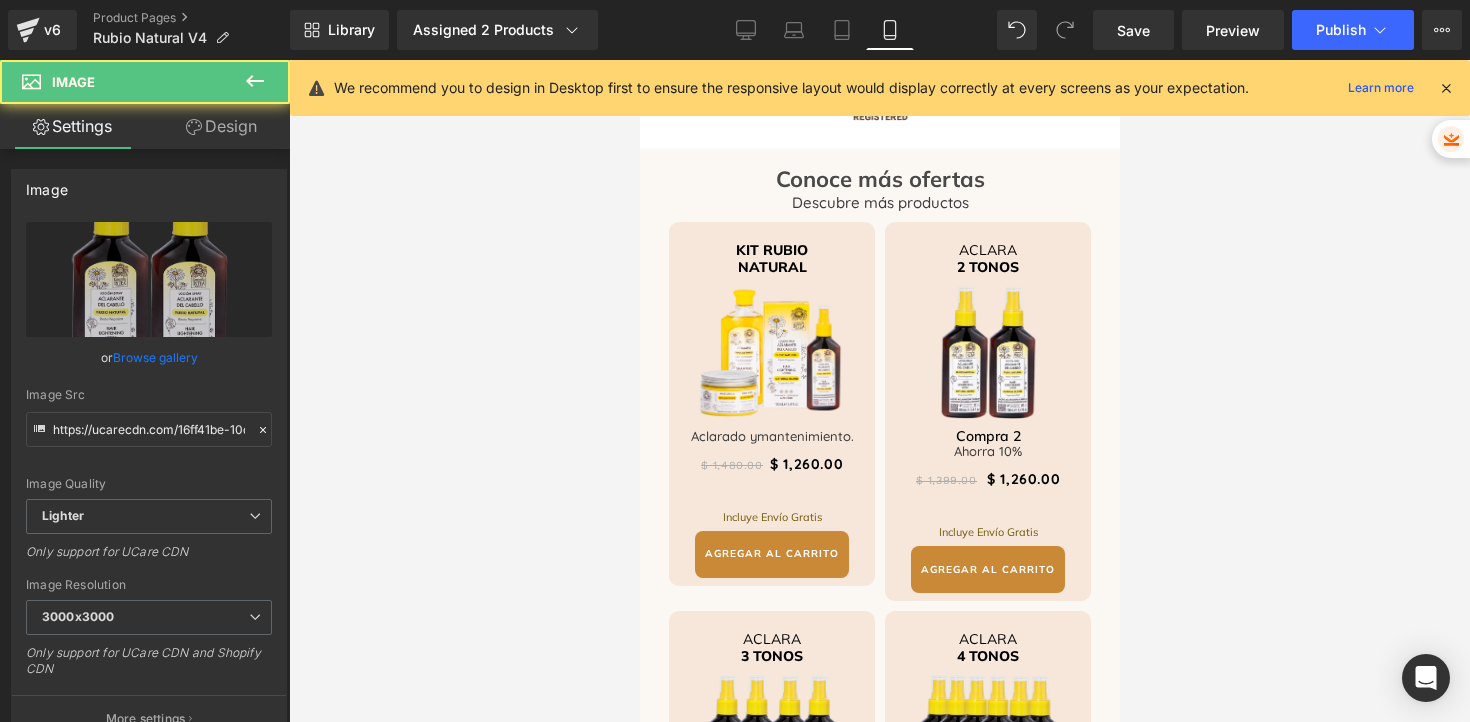 click at bounding box center (879, 391) 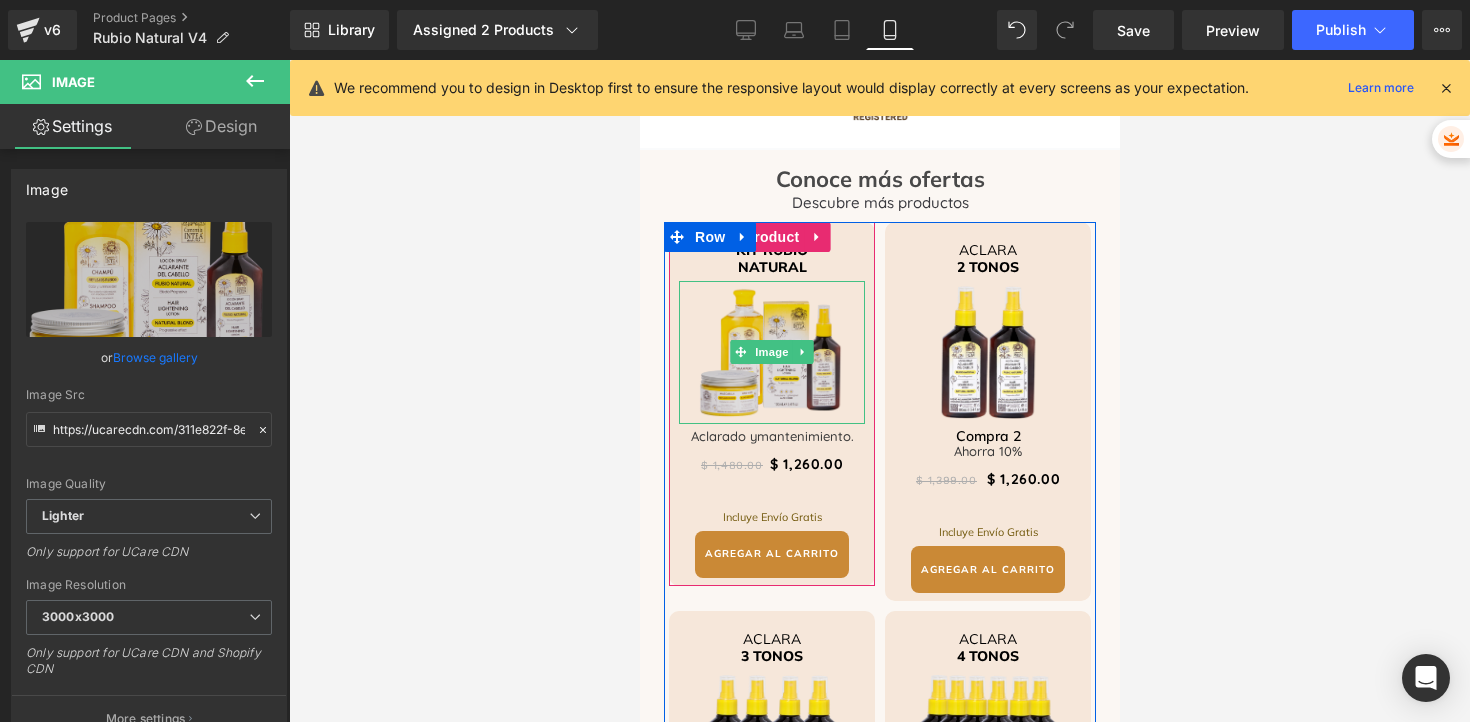click at bounding box center [771, 352] 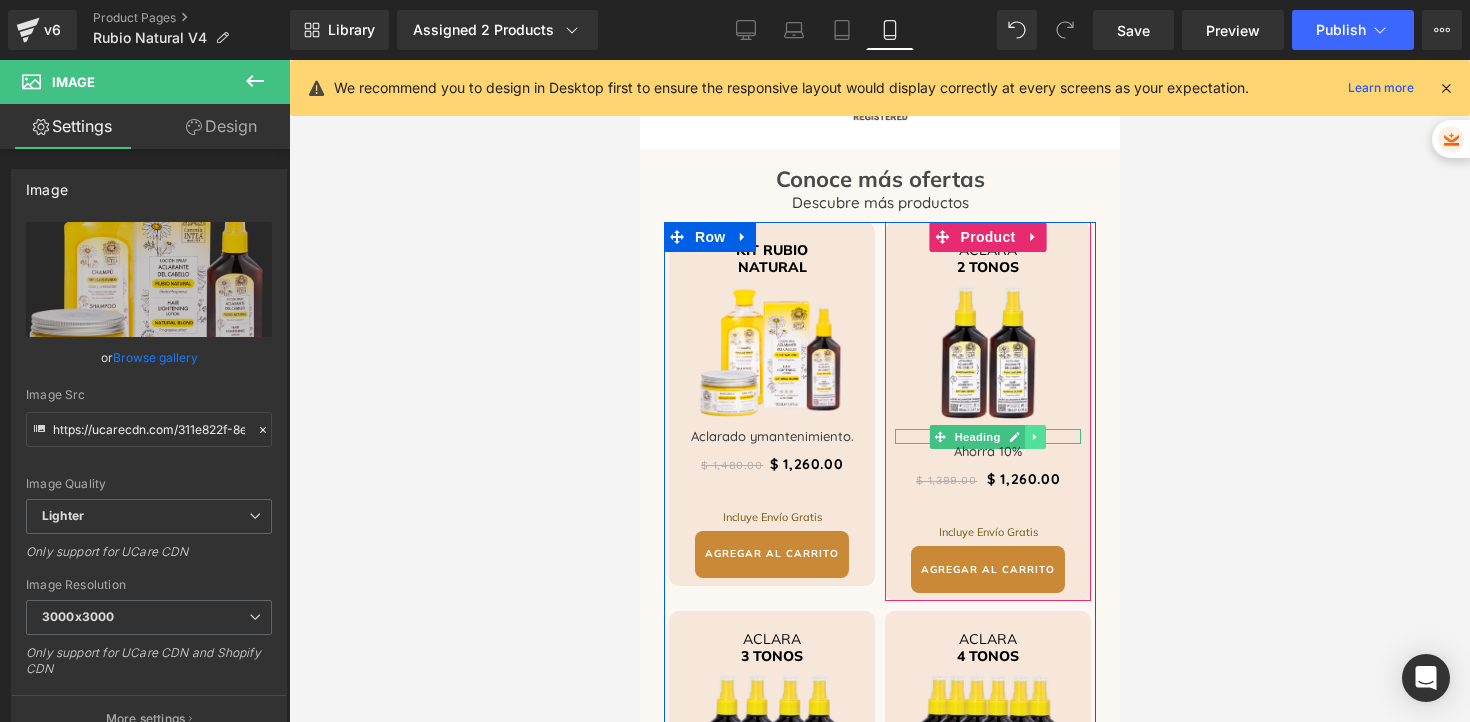 click 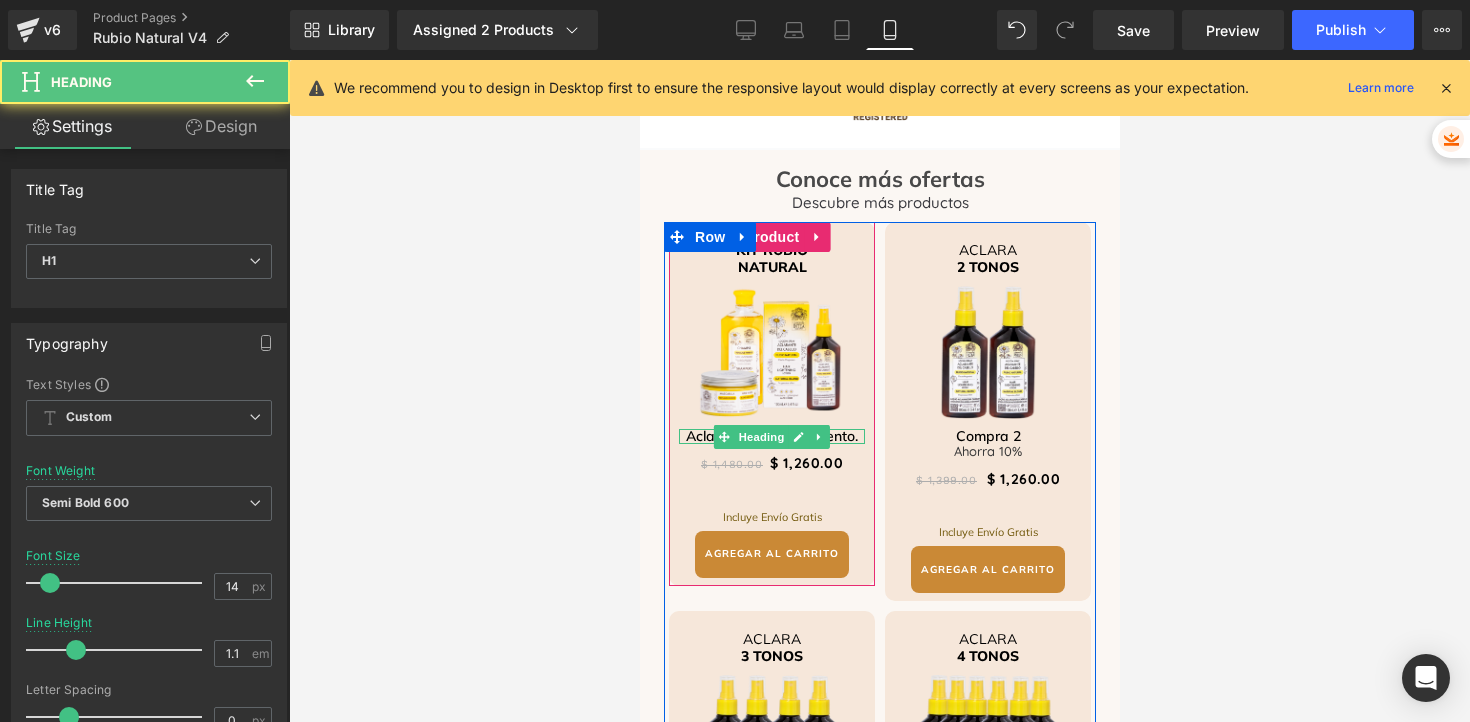 click on "Aclarado y  mantenimiento." at bounding box center (771, 436) 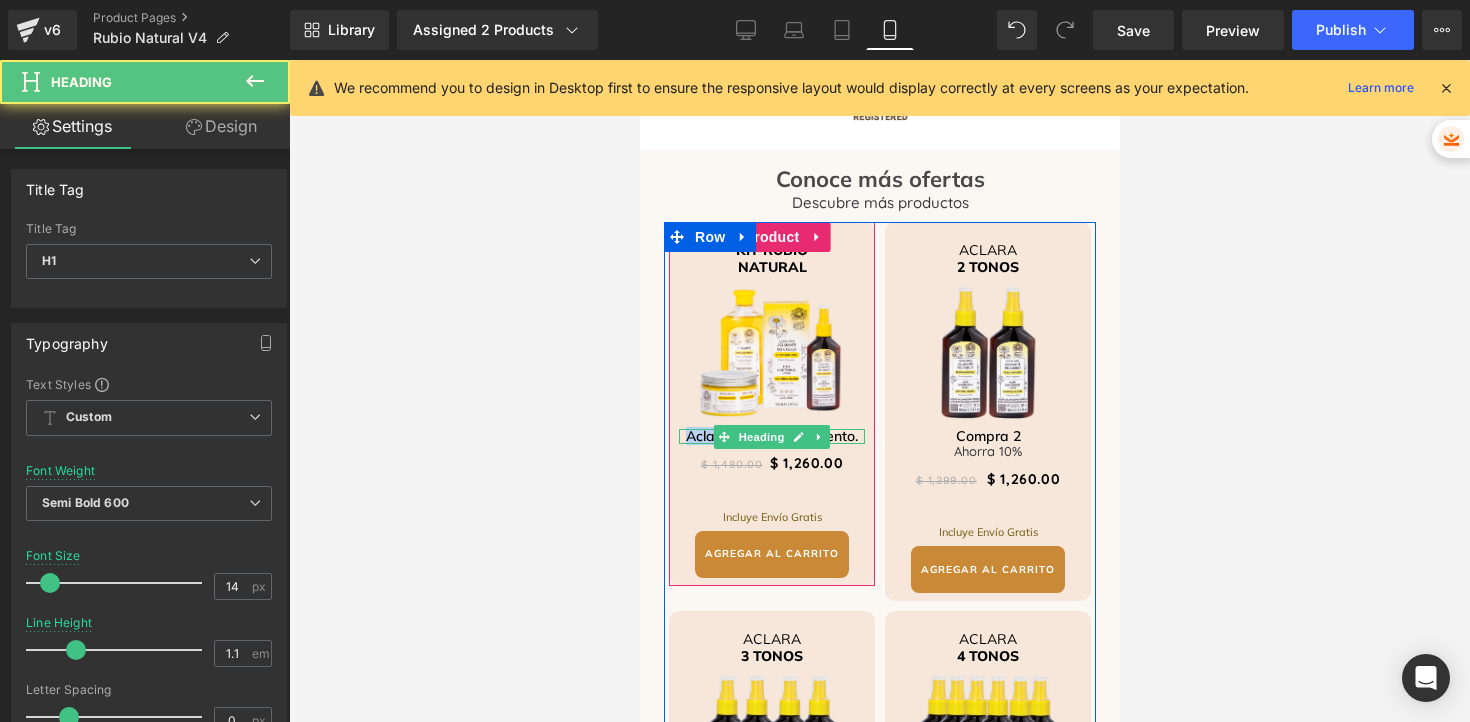 click on "Aclarado y  mantenimiento." at bounding box center [771, 436] 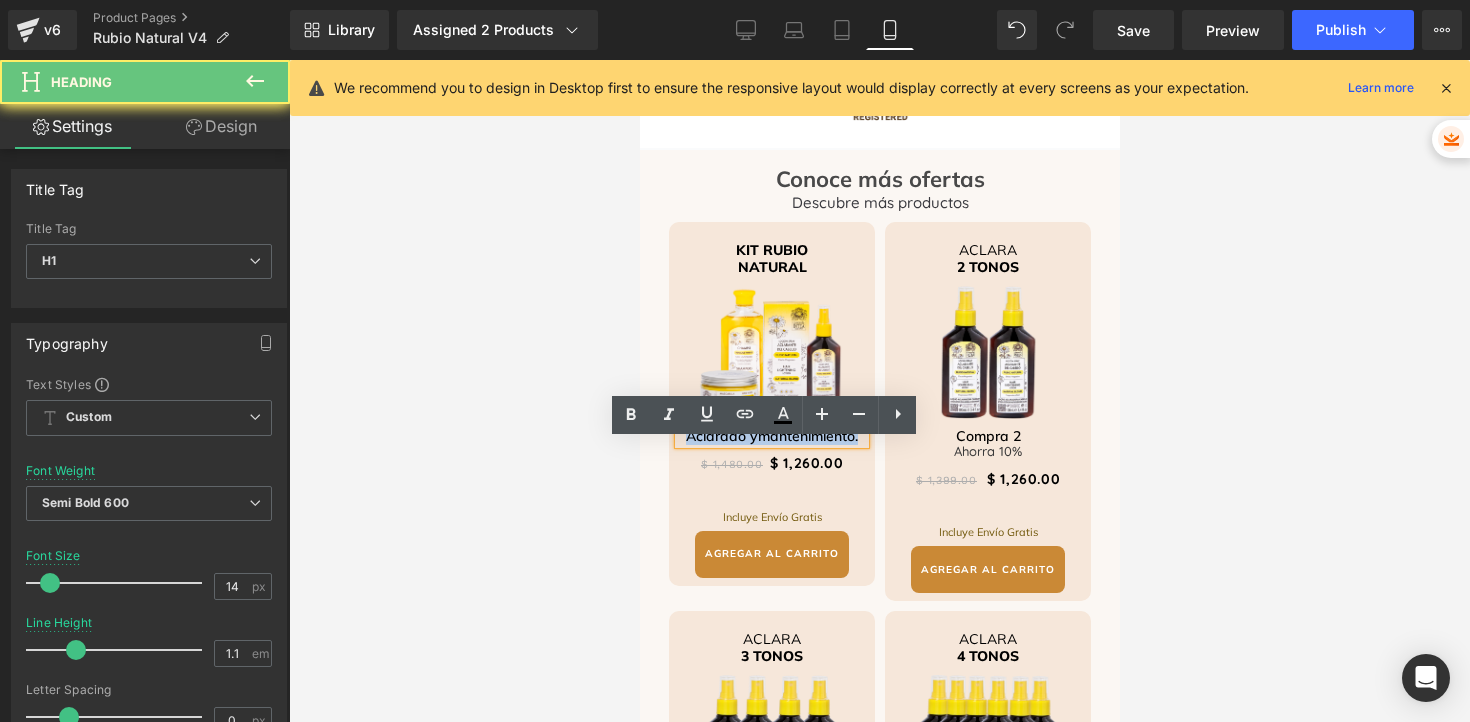 click on "Aclarado y  mantenimiento." at bounding box center [771, 436] 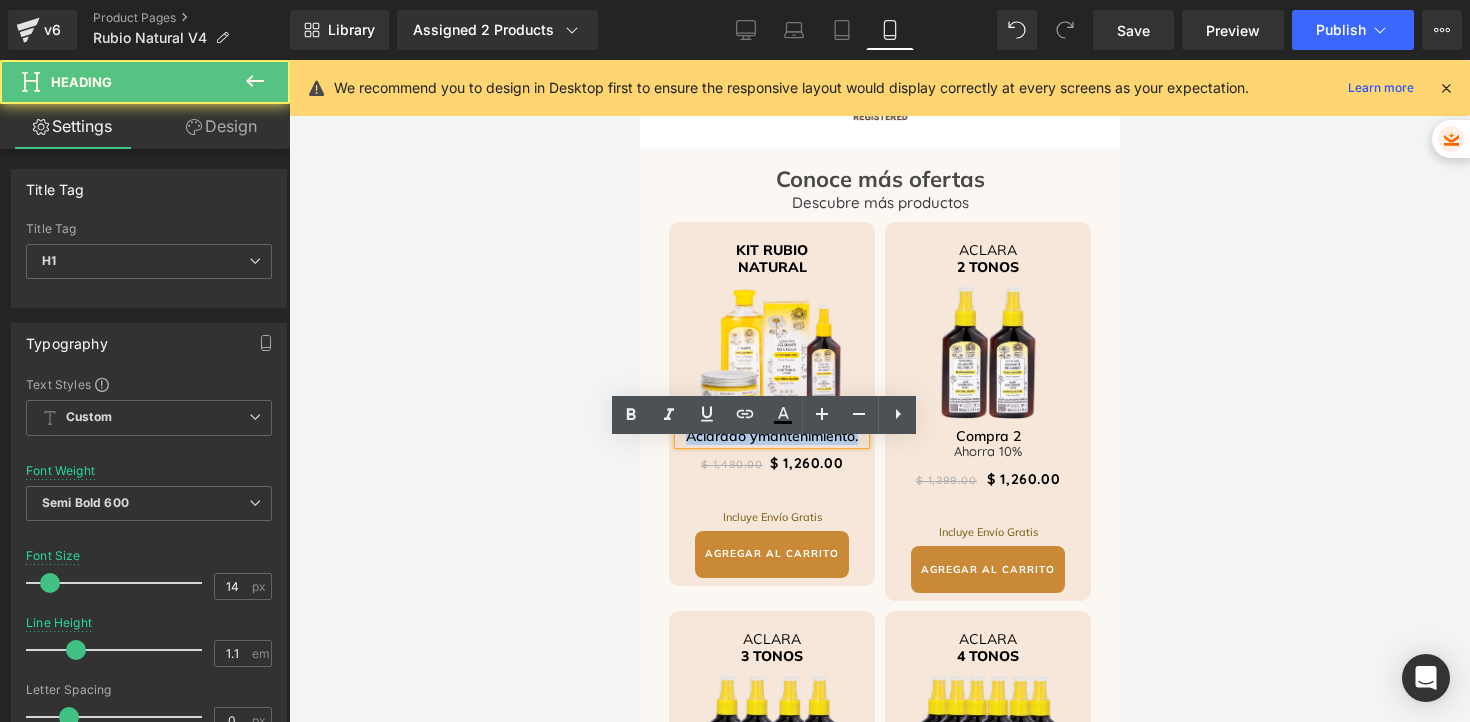 click on "Aclarado y  mantenimiento." at bounding box center (771, 436) 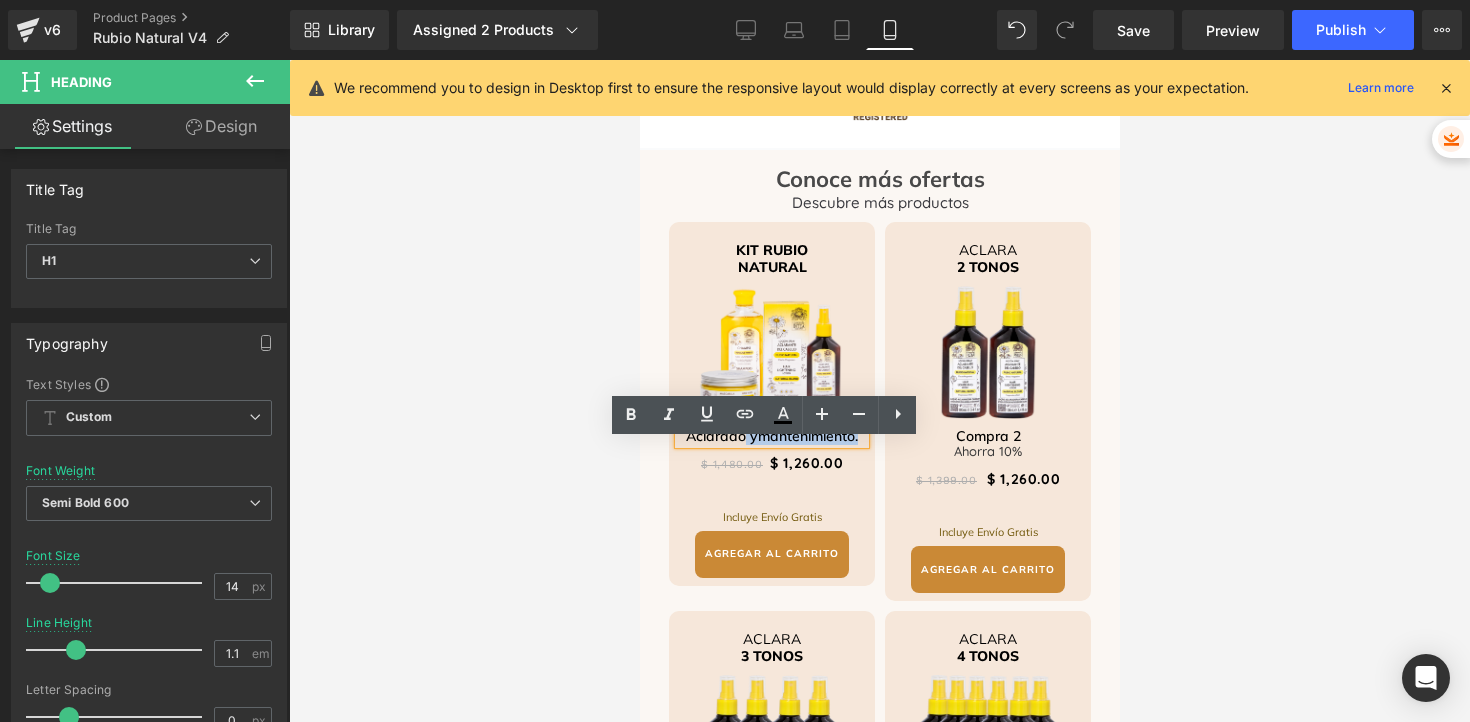 drag, startPoint x: 740, startPoint y: 449, endPoint x: 855, endPoint y: 455, distance: 115.15642 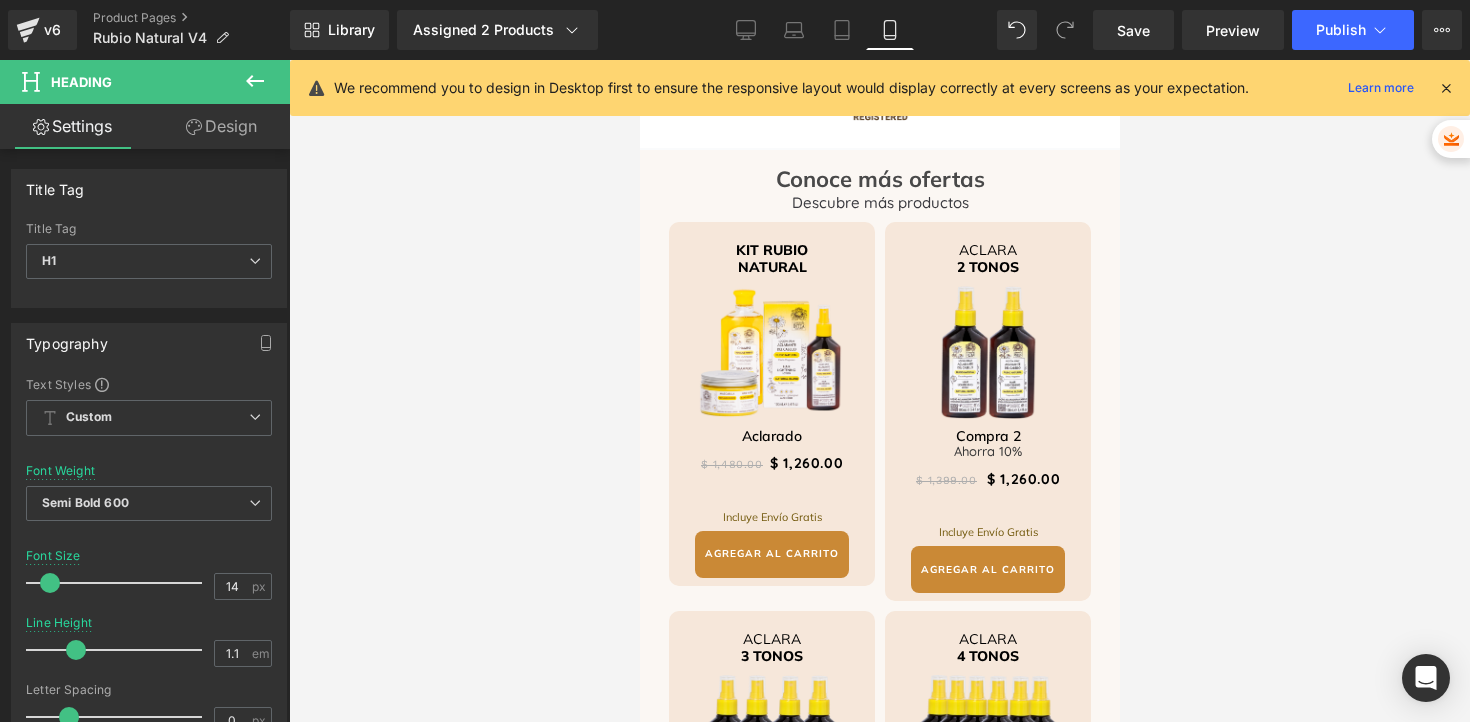 click at bounding box center (879, 391) 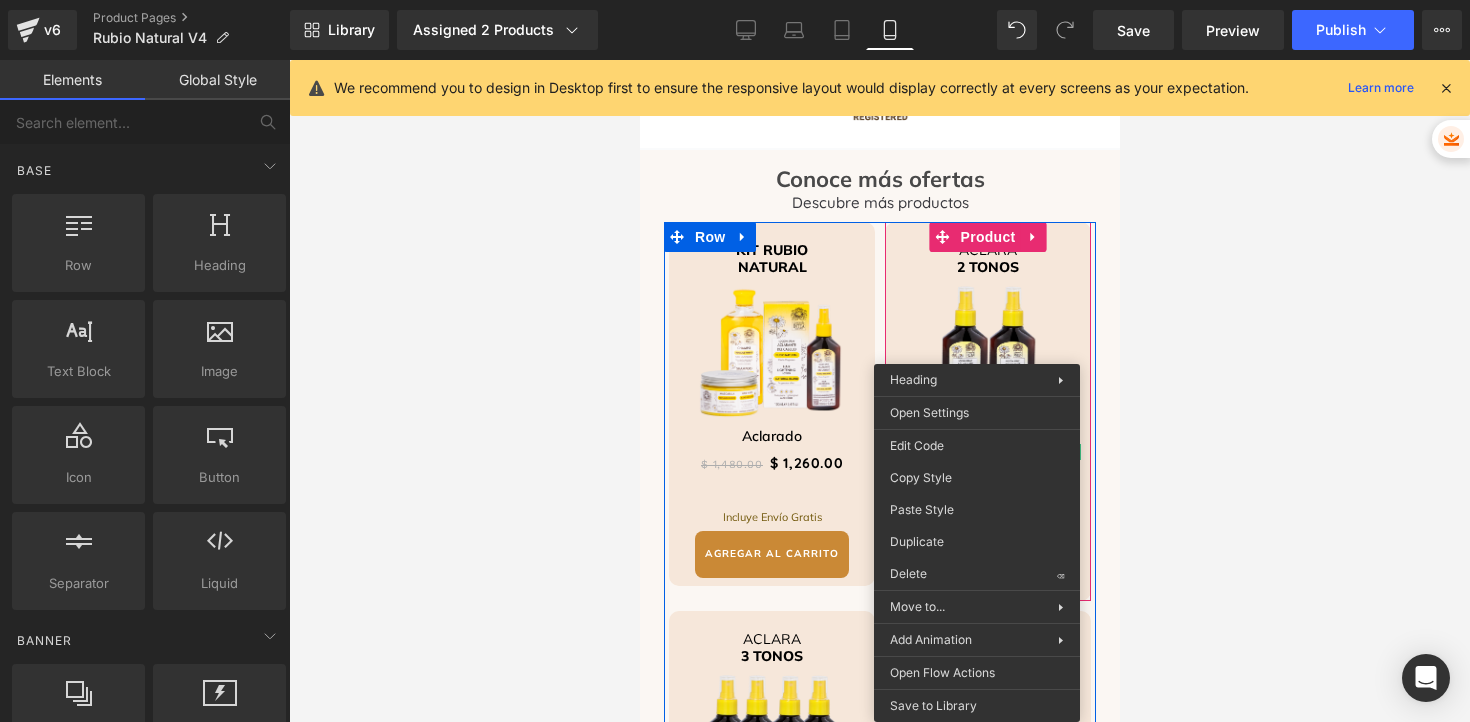 drag, startPoint x: 976, startPoint y: 467, endPoint x: 1613, endPoint y: 527, distance: 639.8195 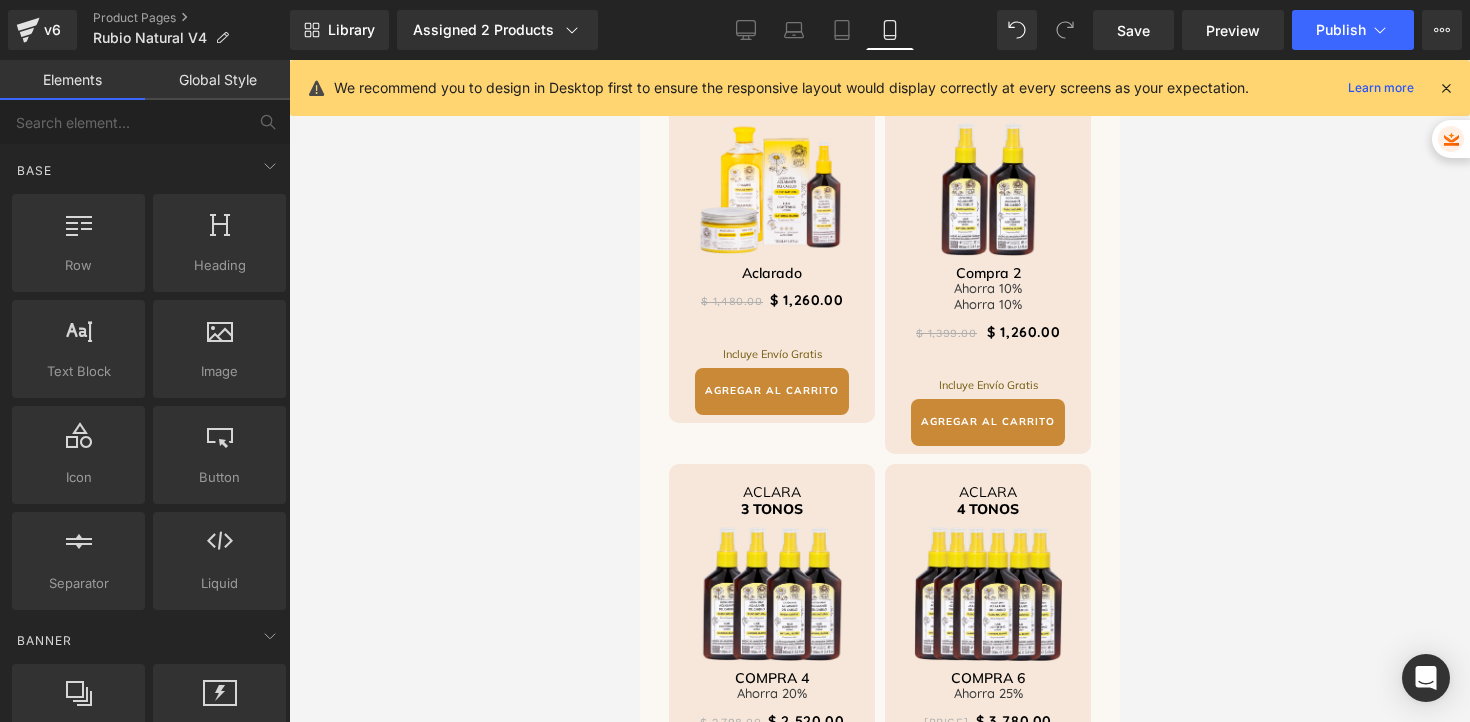 scroll, scrollTop: 3911, scrollLeft: 0, axis: vertical 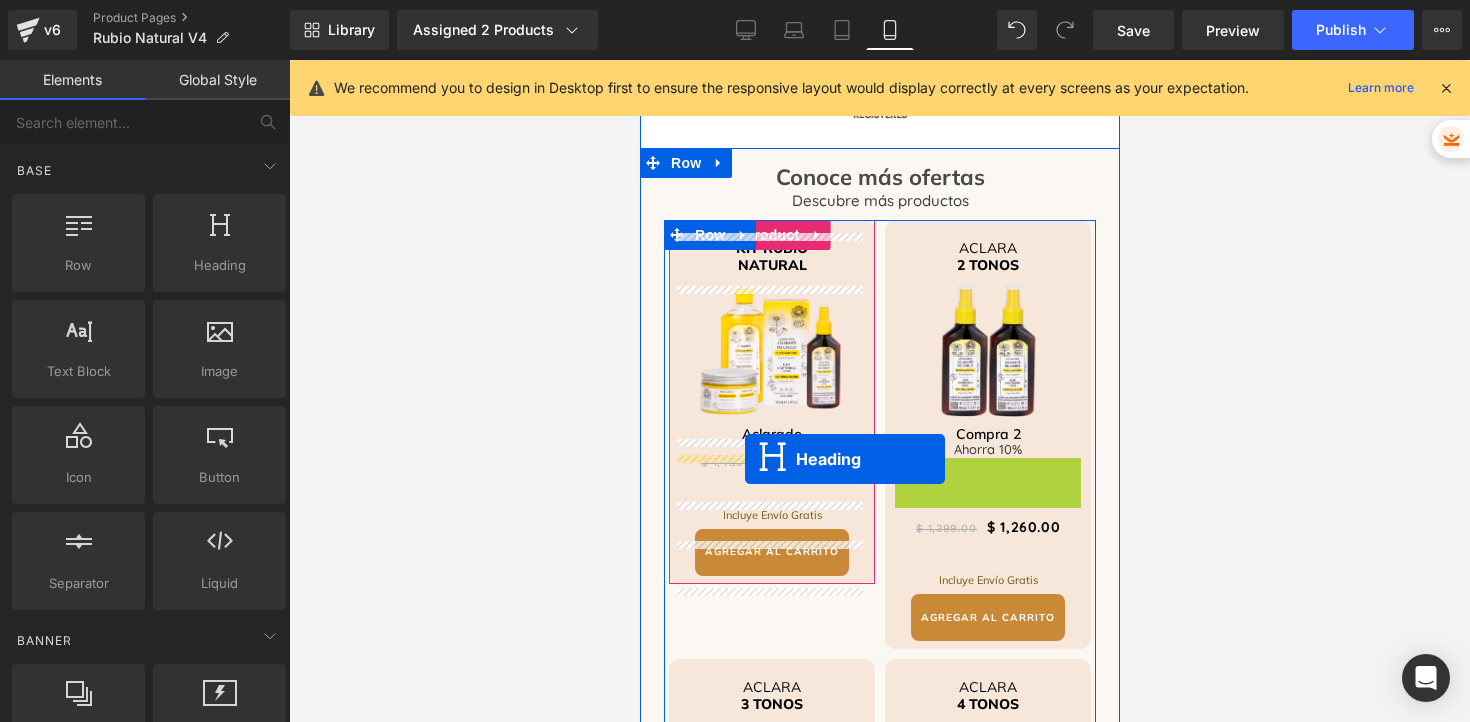 drag, startPoint x: 978, startPoint y: 480, endPoint x: 744, endPoint y: 459, distance: 234.94041 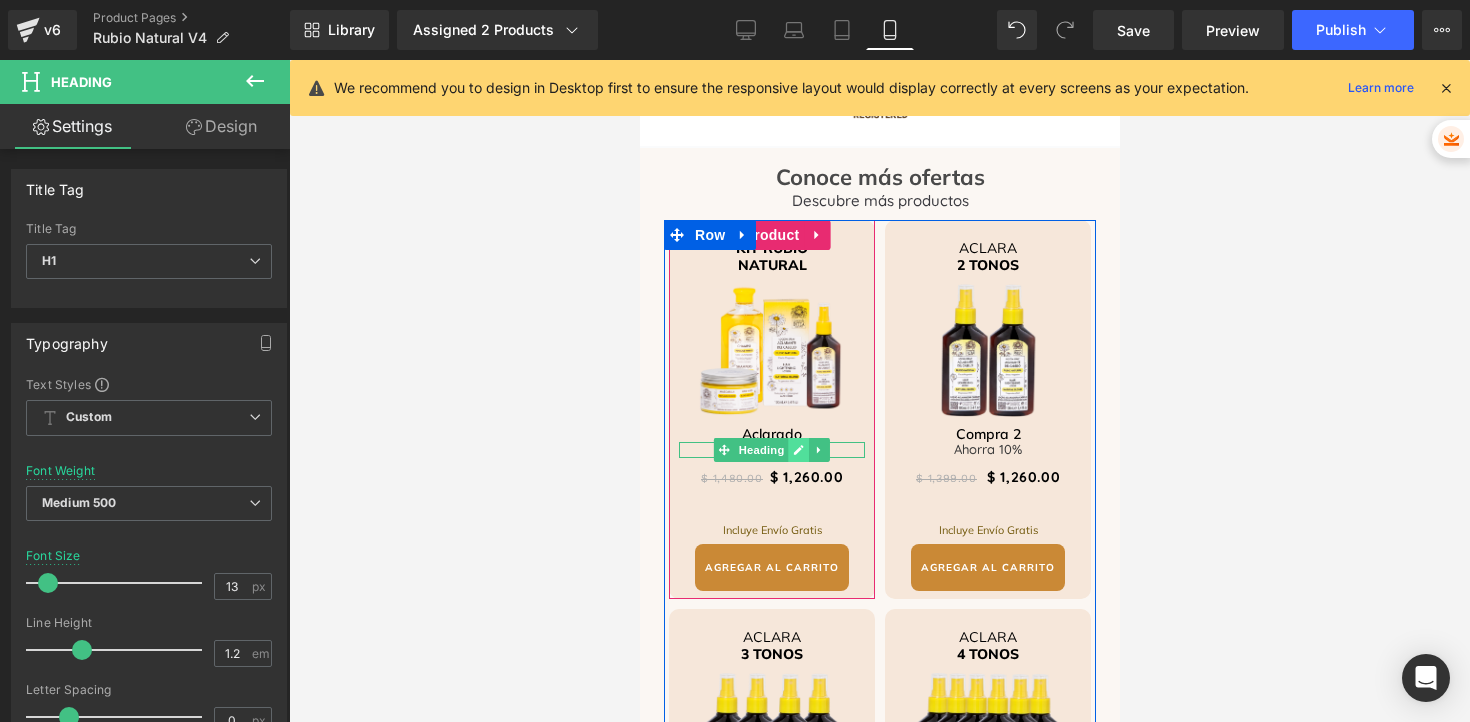 click 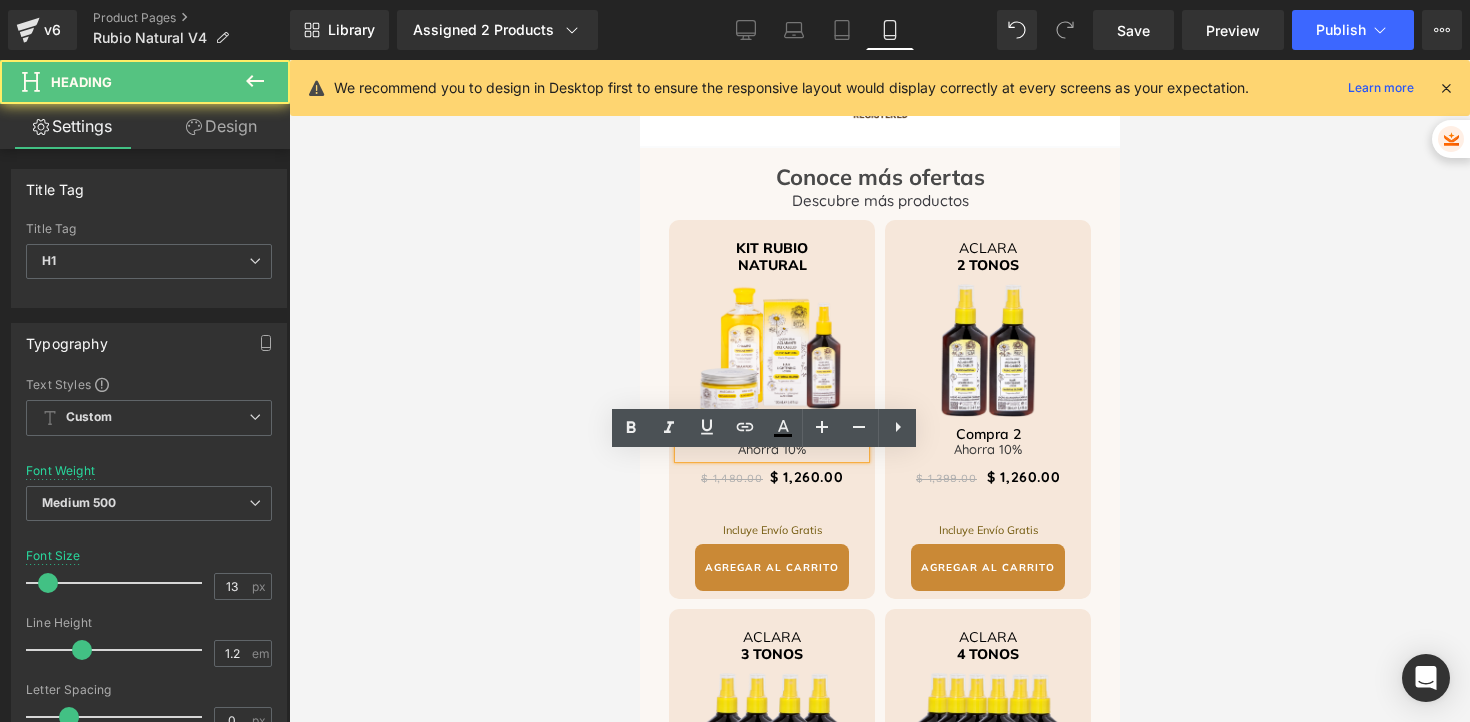 click on "Ahorra 10%" at bounding box center [771, 449] 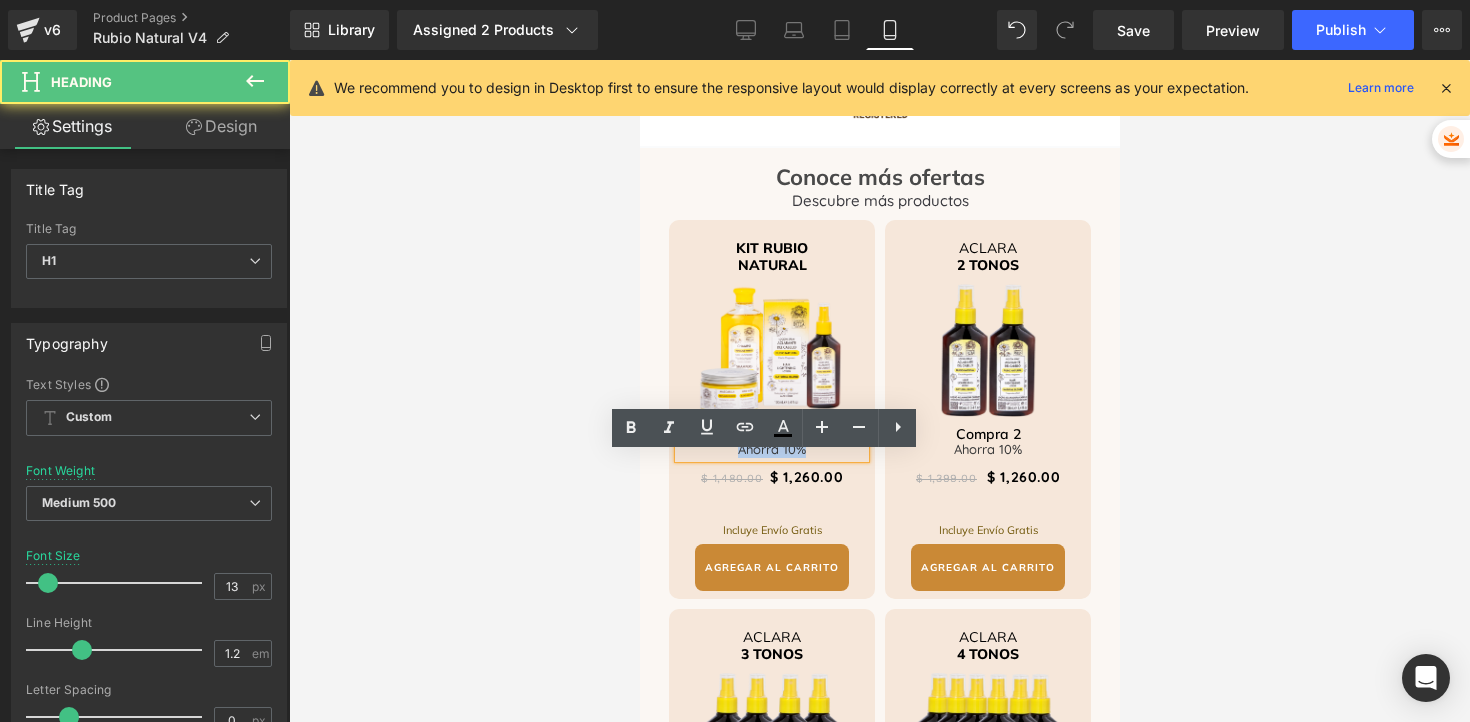 click on "Ahorra 10%" at bounding box center (771, 449) 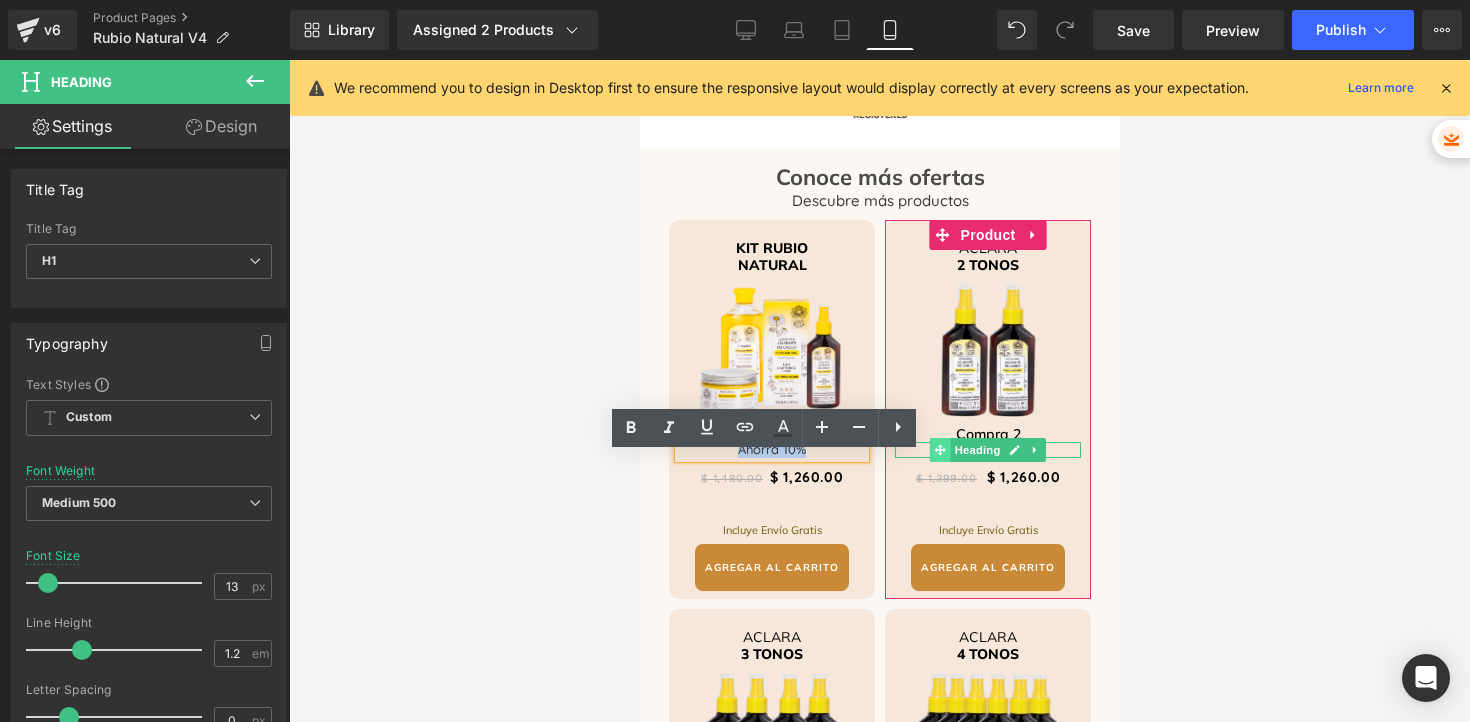 type 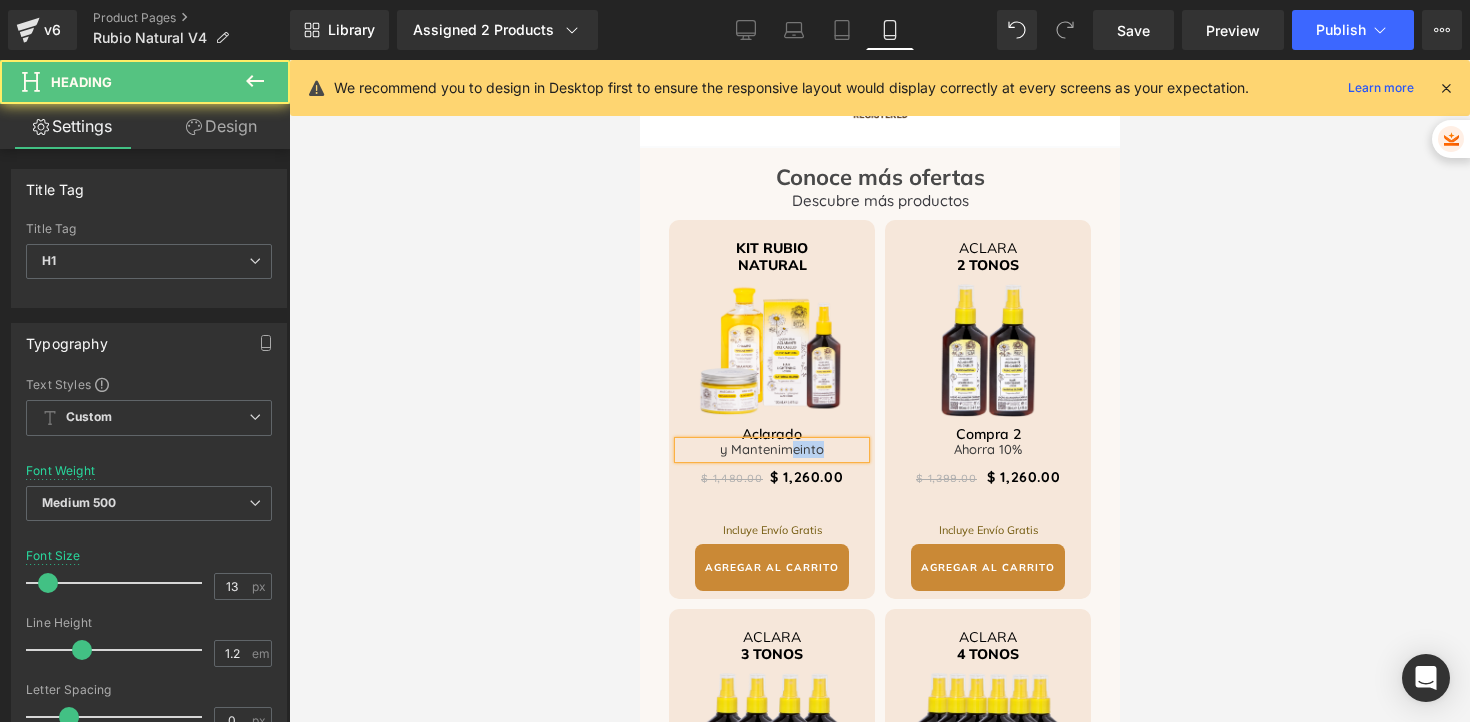 drag, startPoint x: 785, startPoint y: 463, endPoint x: 837, endPoint y: 470, distance: 52.46904 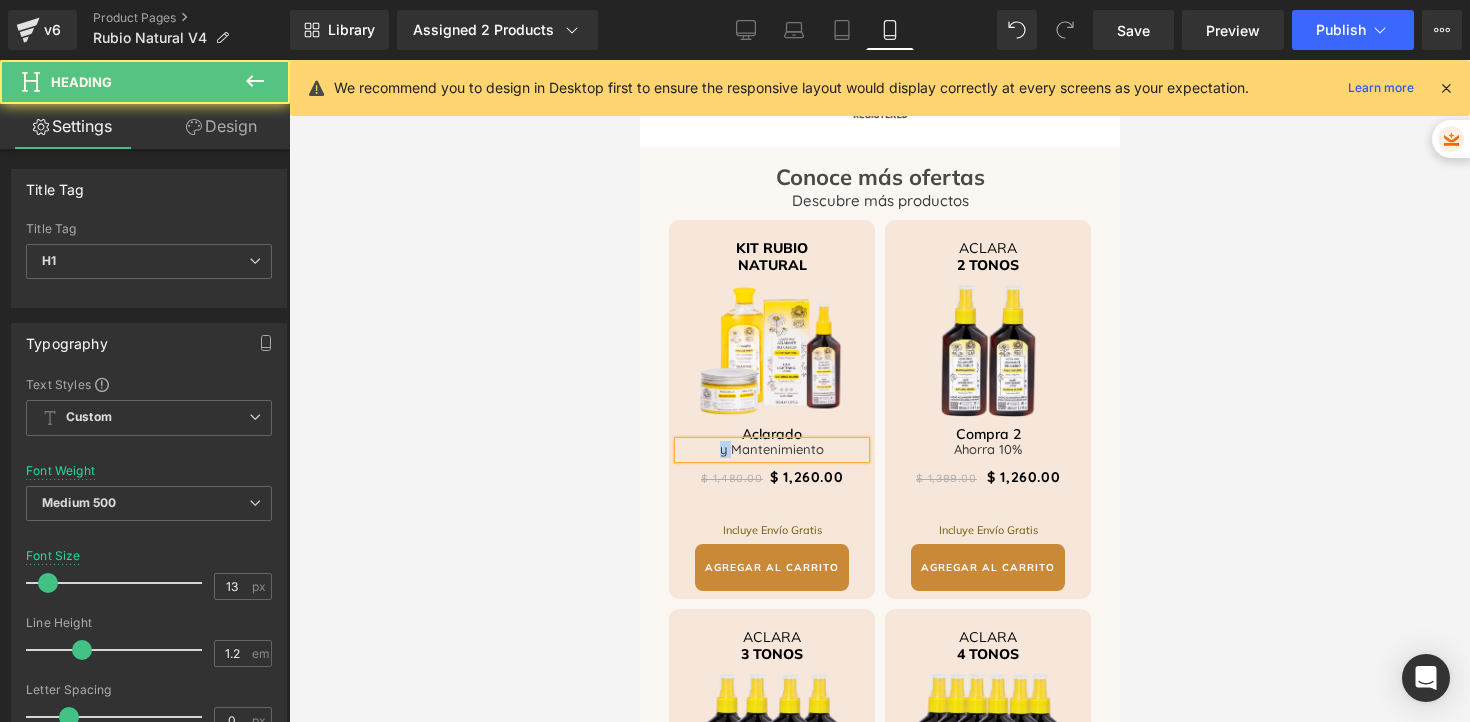 drag, startPoint x: 724, startPoint y: 465, endPoint x: 688, endPoint y: 465, distance: 36 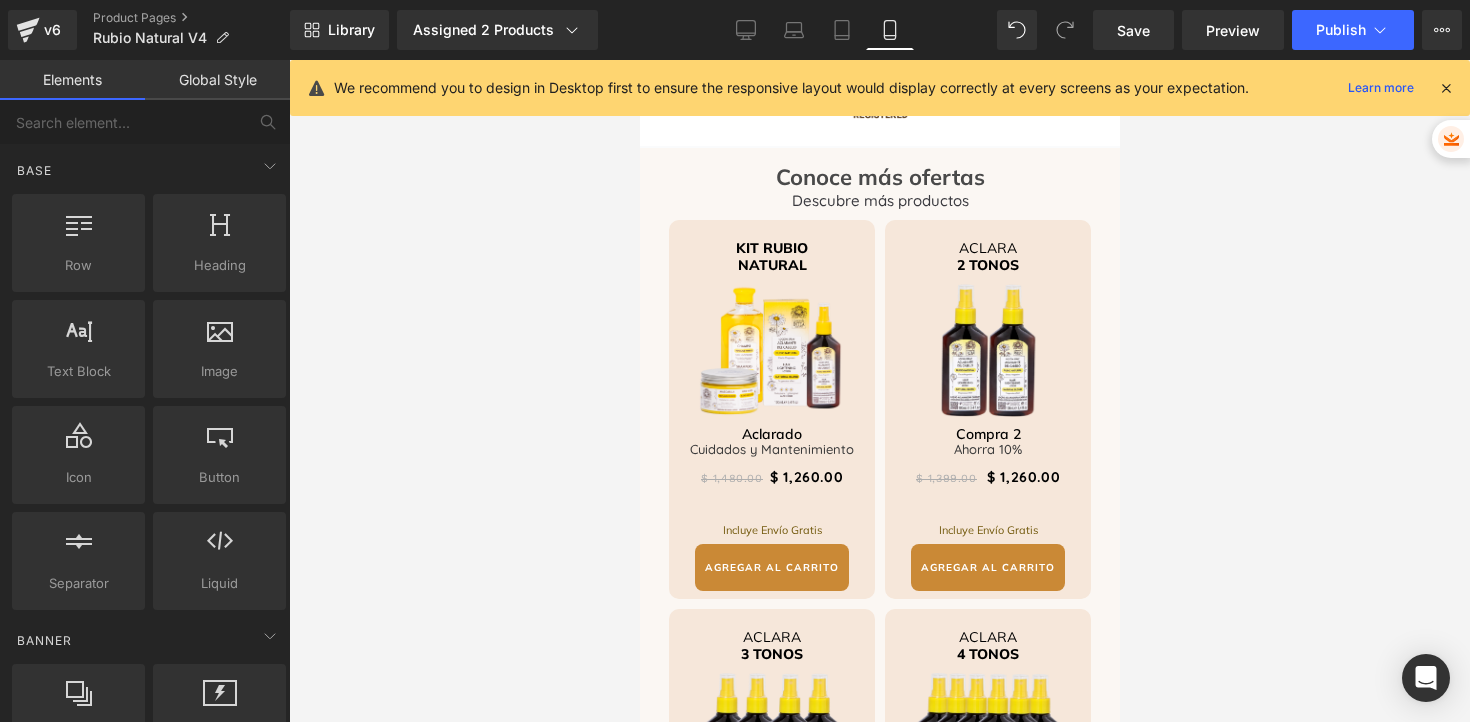 click at bounding box center (879, 391) 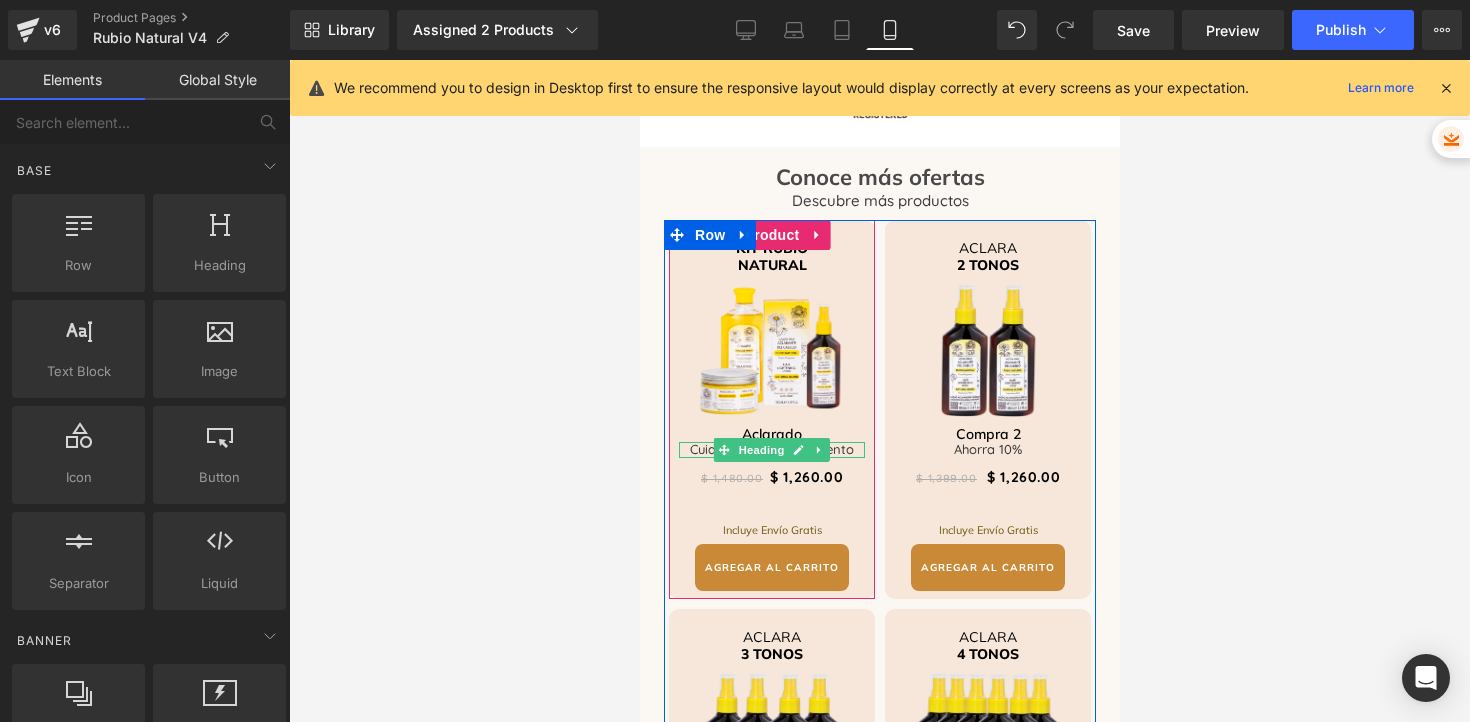 click 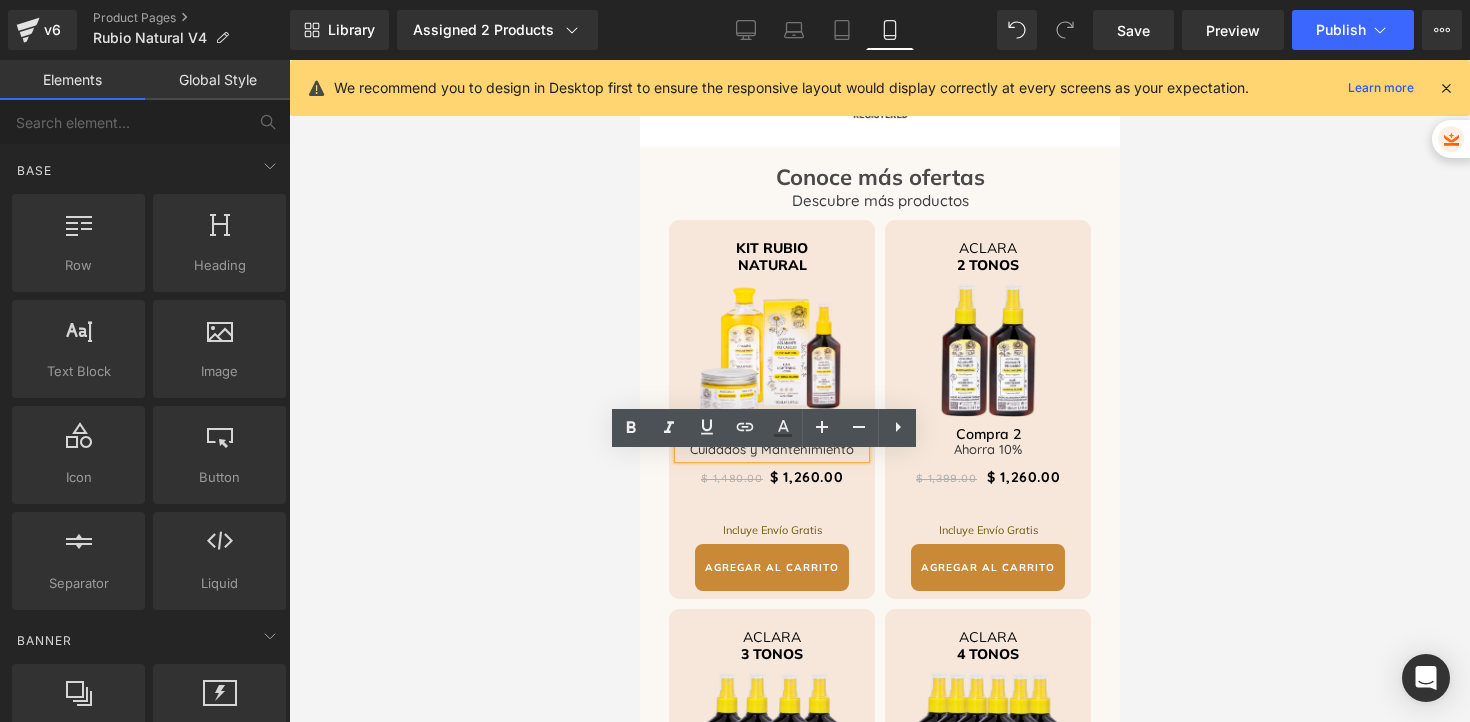 click on "Cuidados y Mantenimiento" at bounding box center [771, 449] 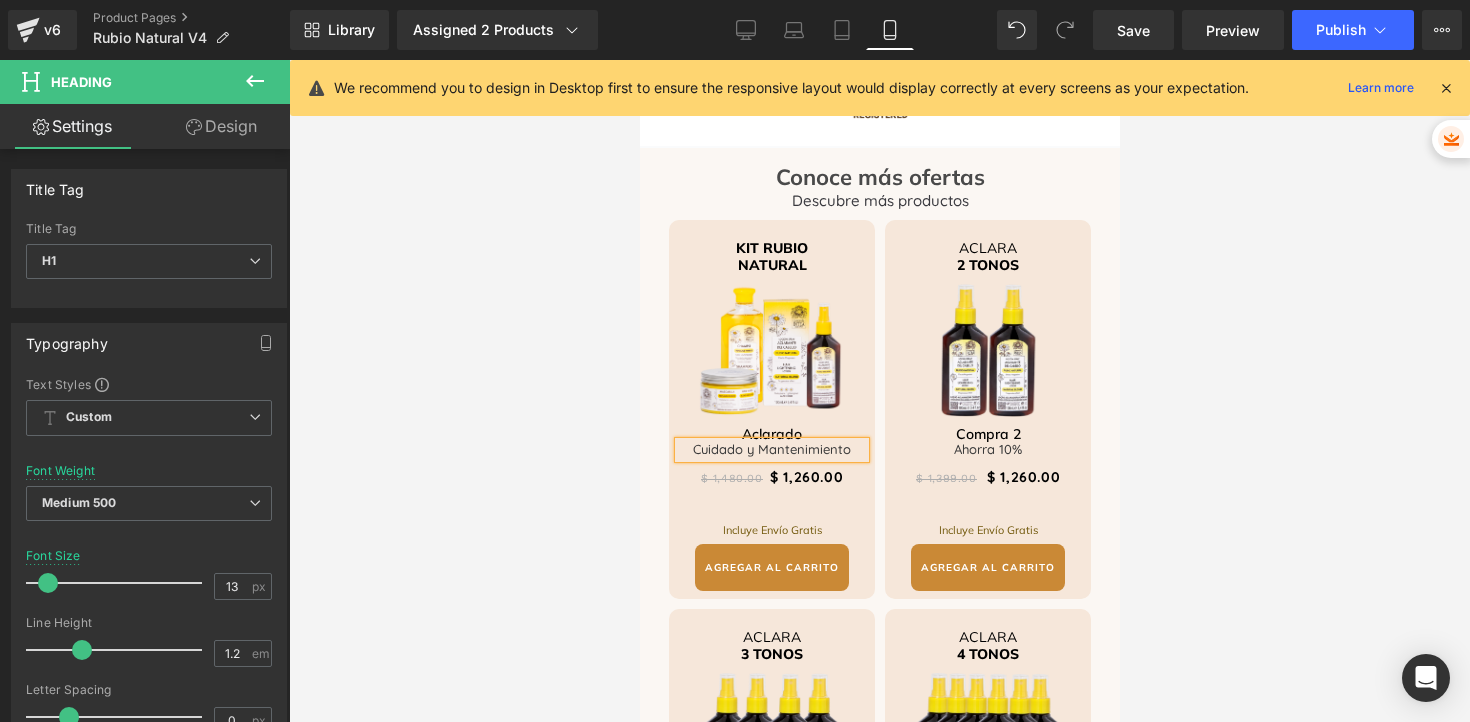 click at bounding box center (879, 391) 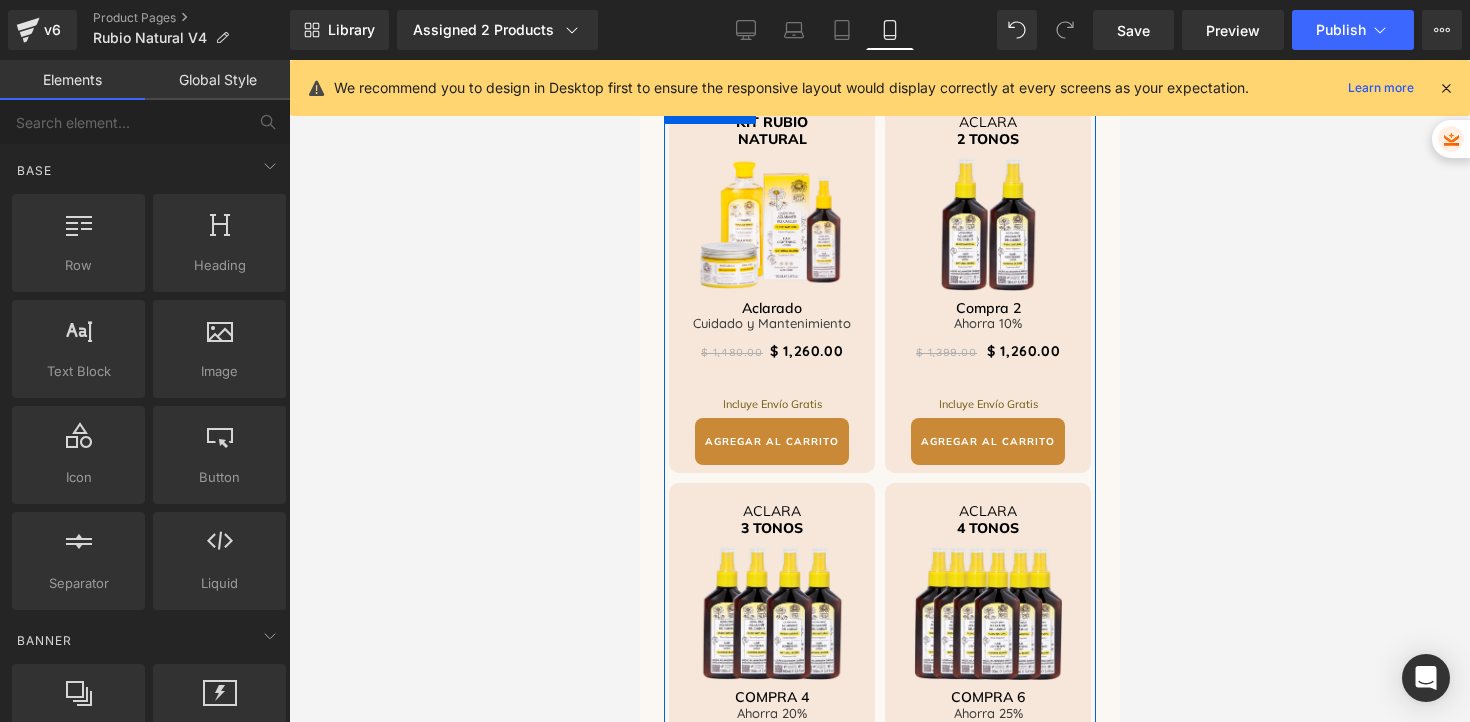scroll, scrollTop: 4087, scrollLeft: 0, axis: vertical 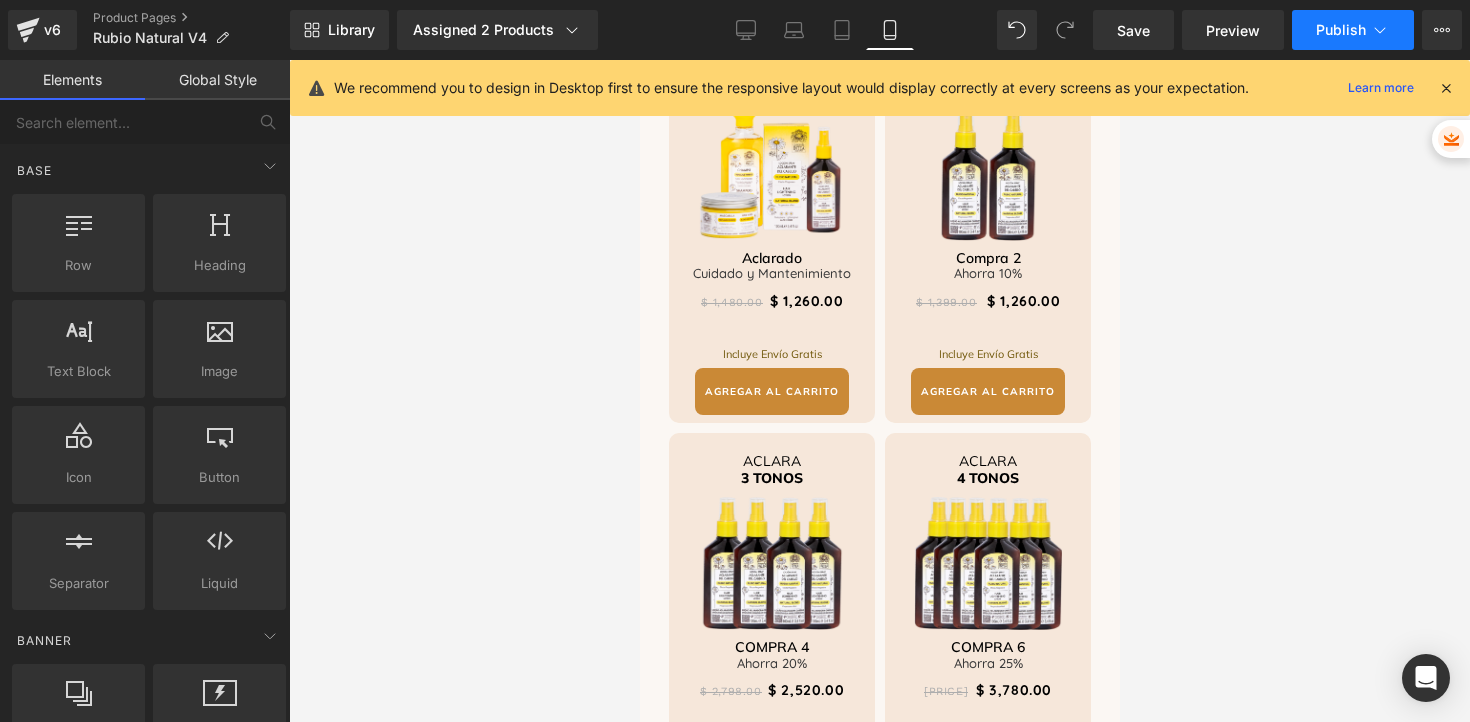 click on "Publish" at bounding box center (1341, 30) 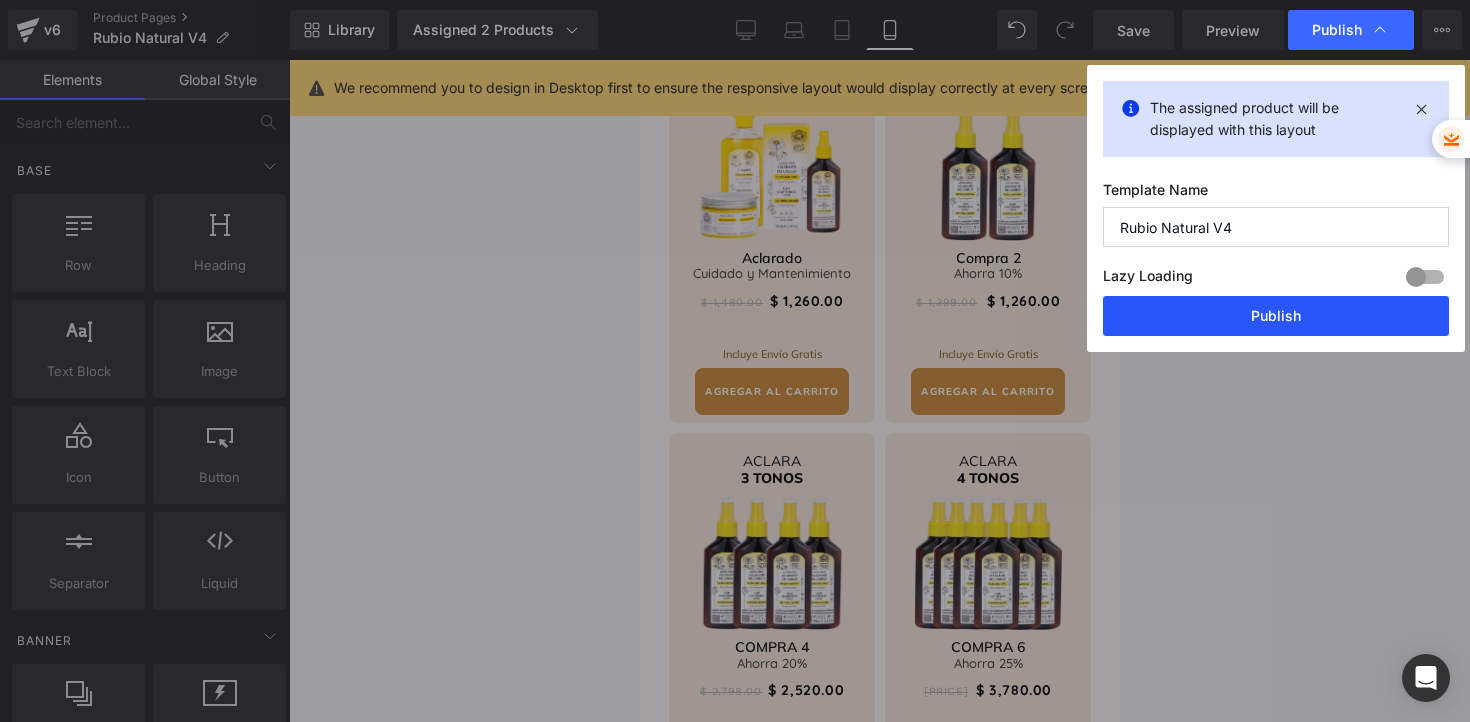 drag, startPoint x: 1295, startPoint y: 316, endPoint x: 265, endPoint y: 336, distance: 1030.1942 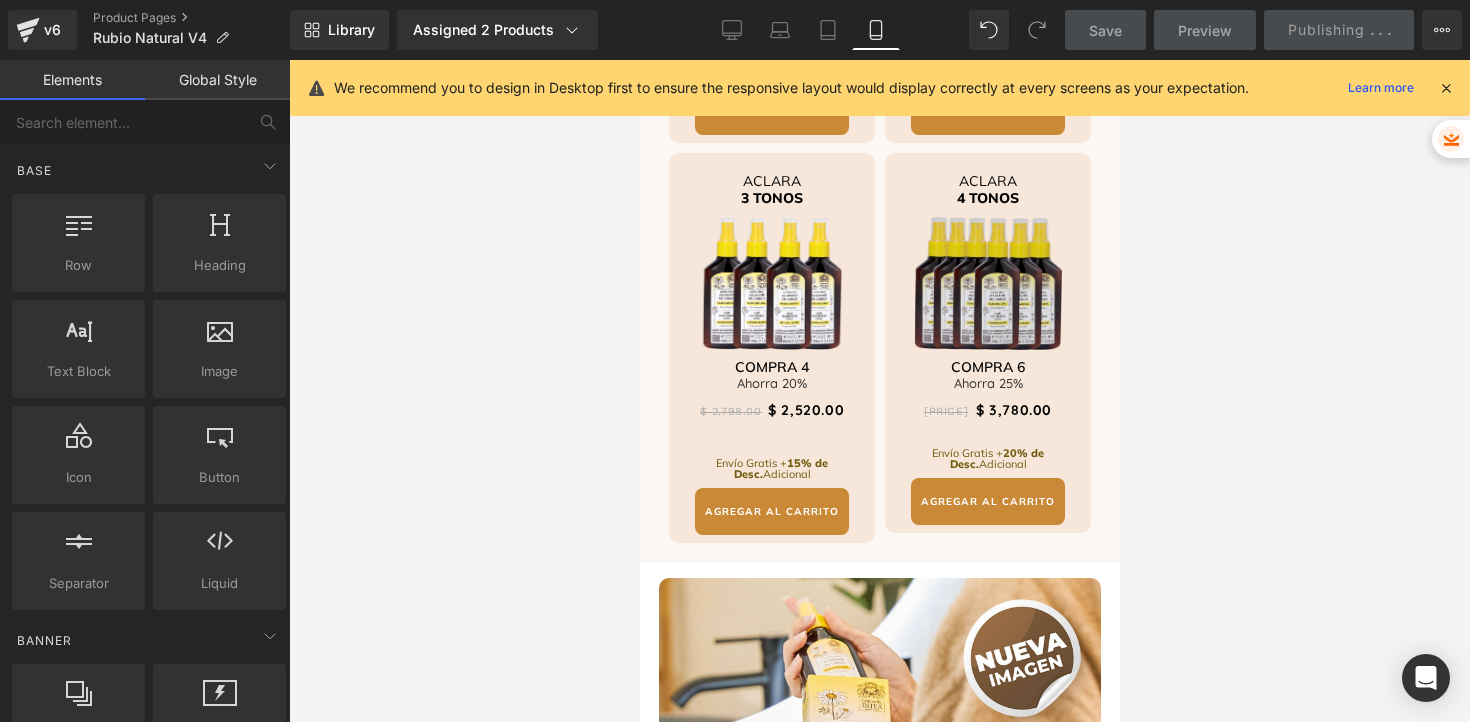 scroll, scrollTop: 4369, scrollLeft: 0, axis: vertical 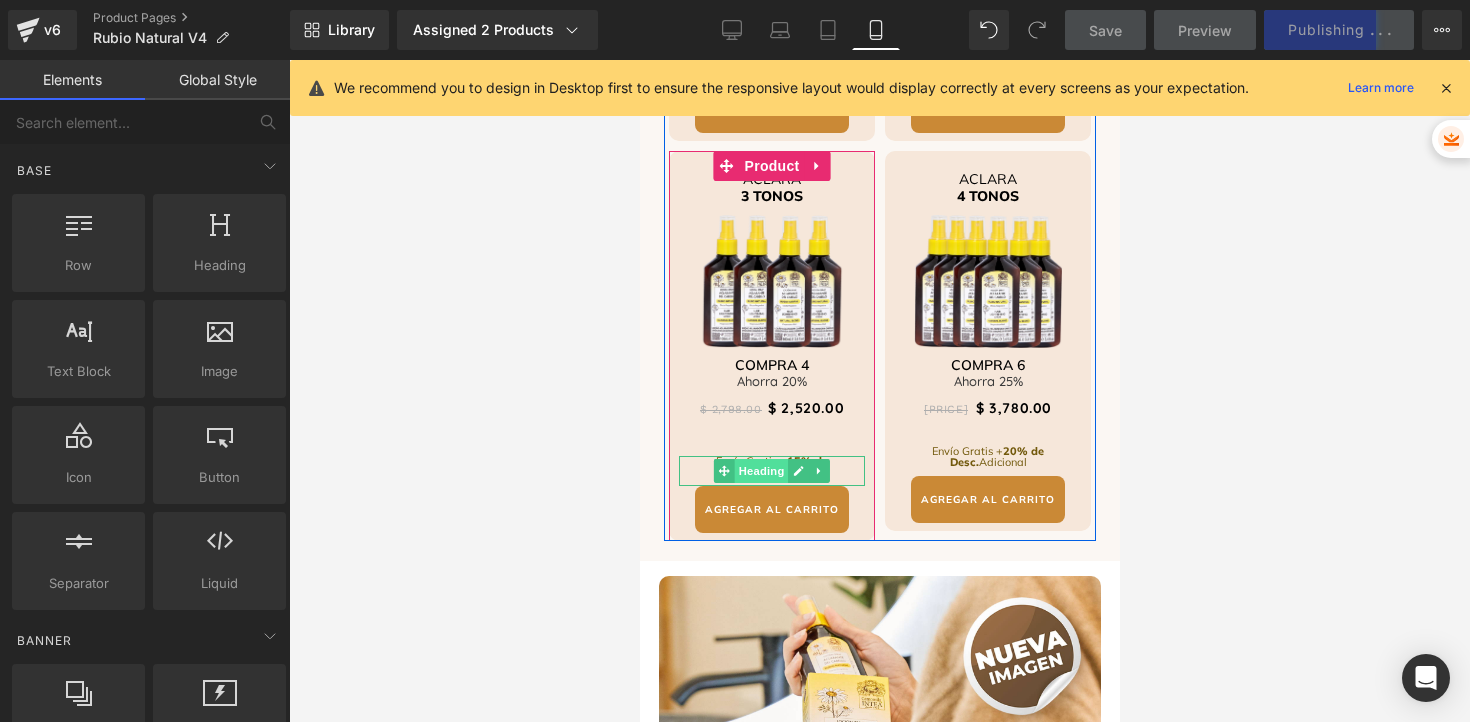 click on "Heading" at bounding box center (761, 471) 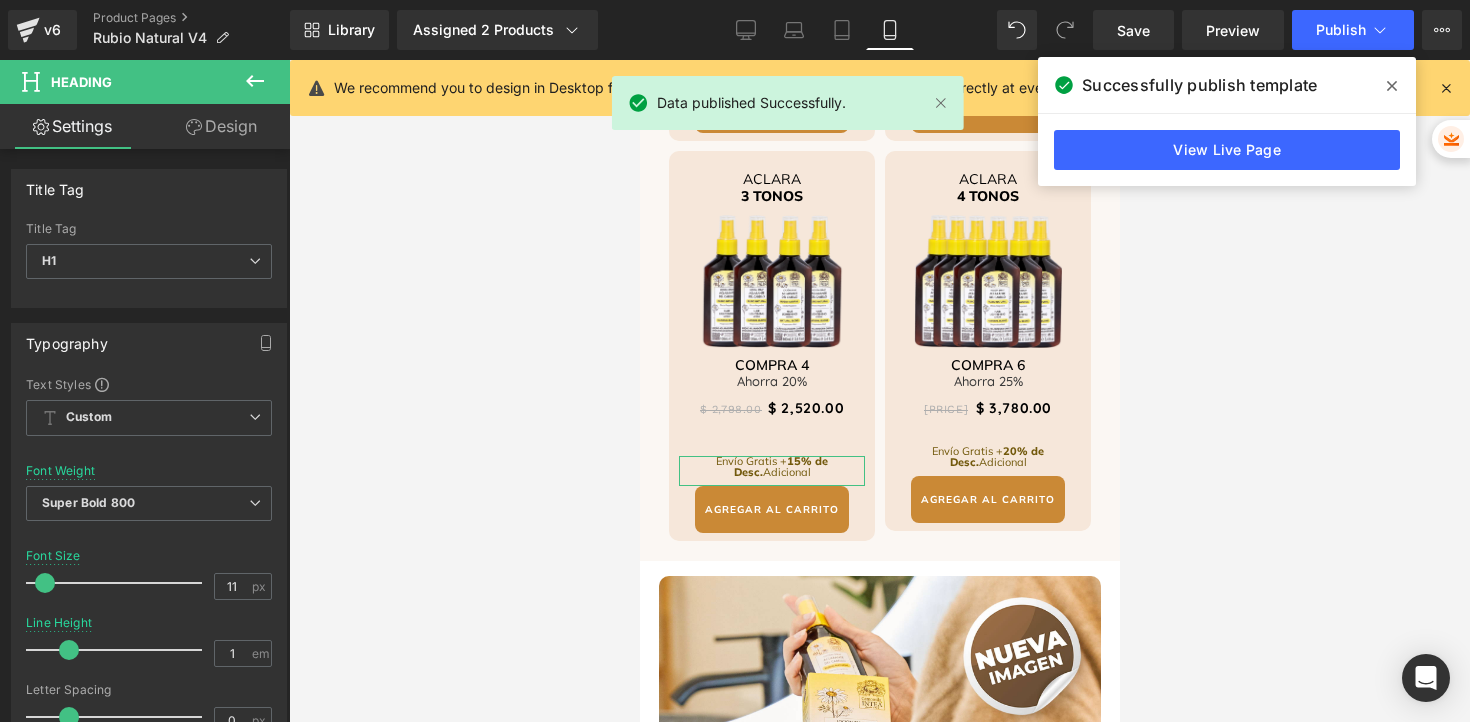 click on "Design" at bounding box center [221, 126] 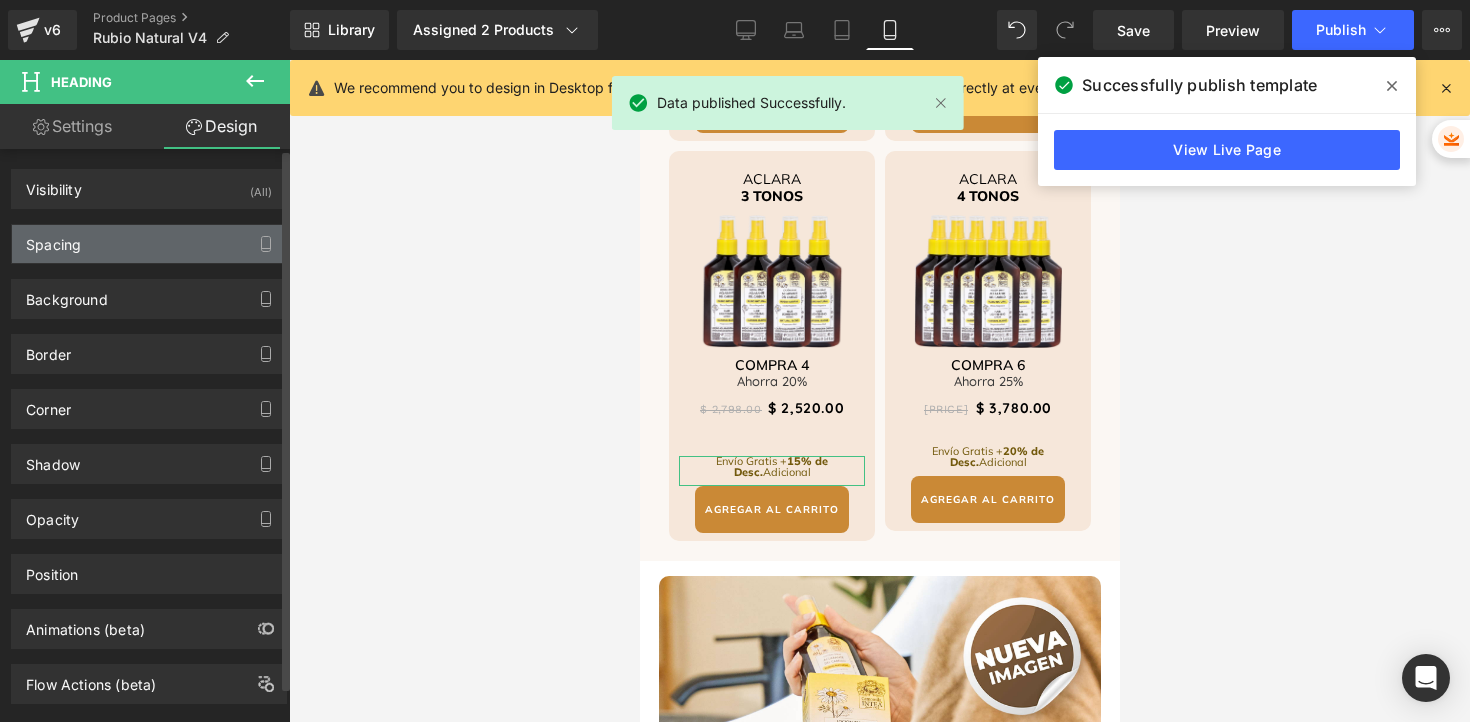 click on "Spacing" at bounding box center (149, 244) 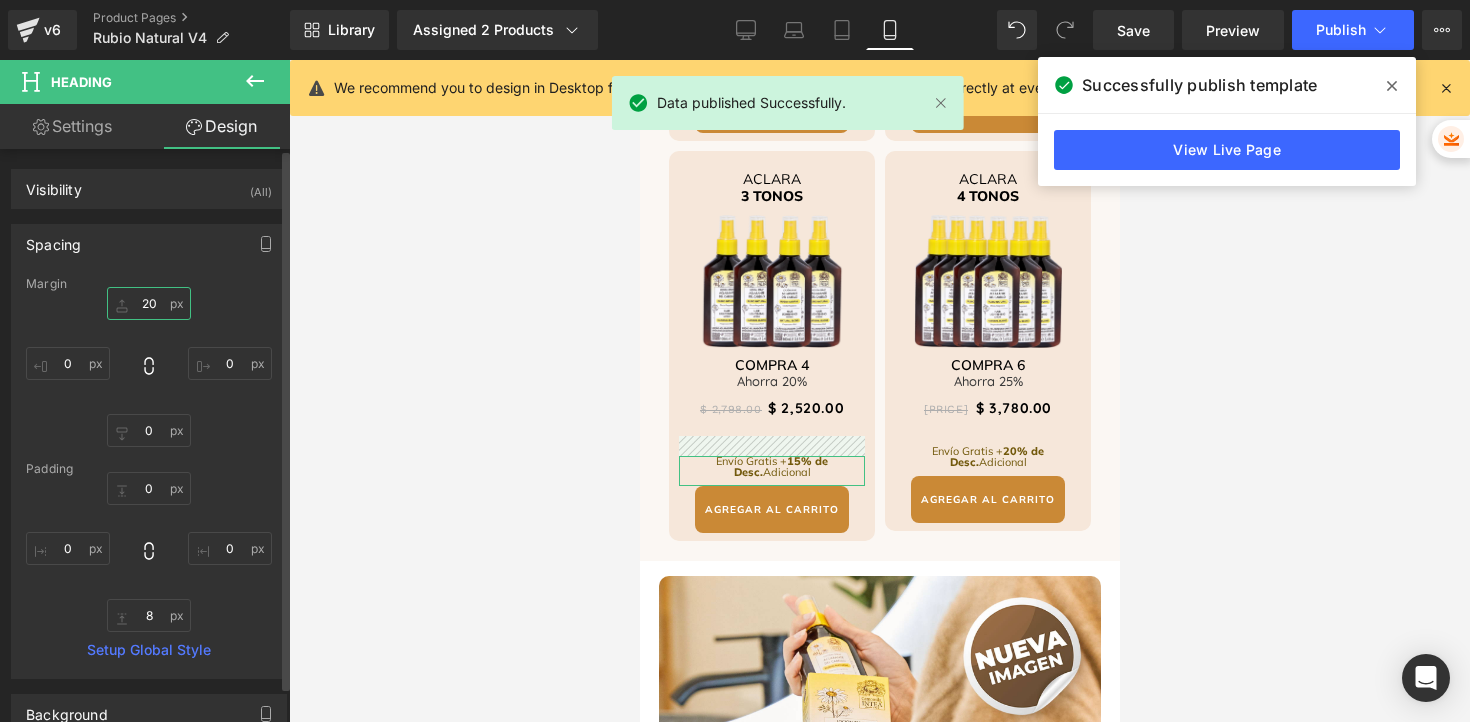 click on "20" at bounding box center [149, 303] 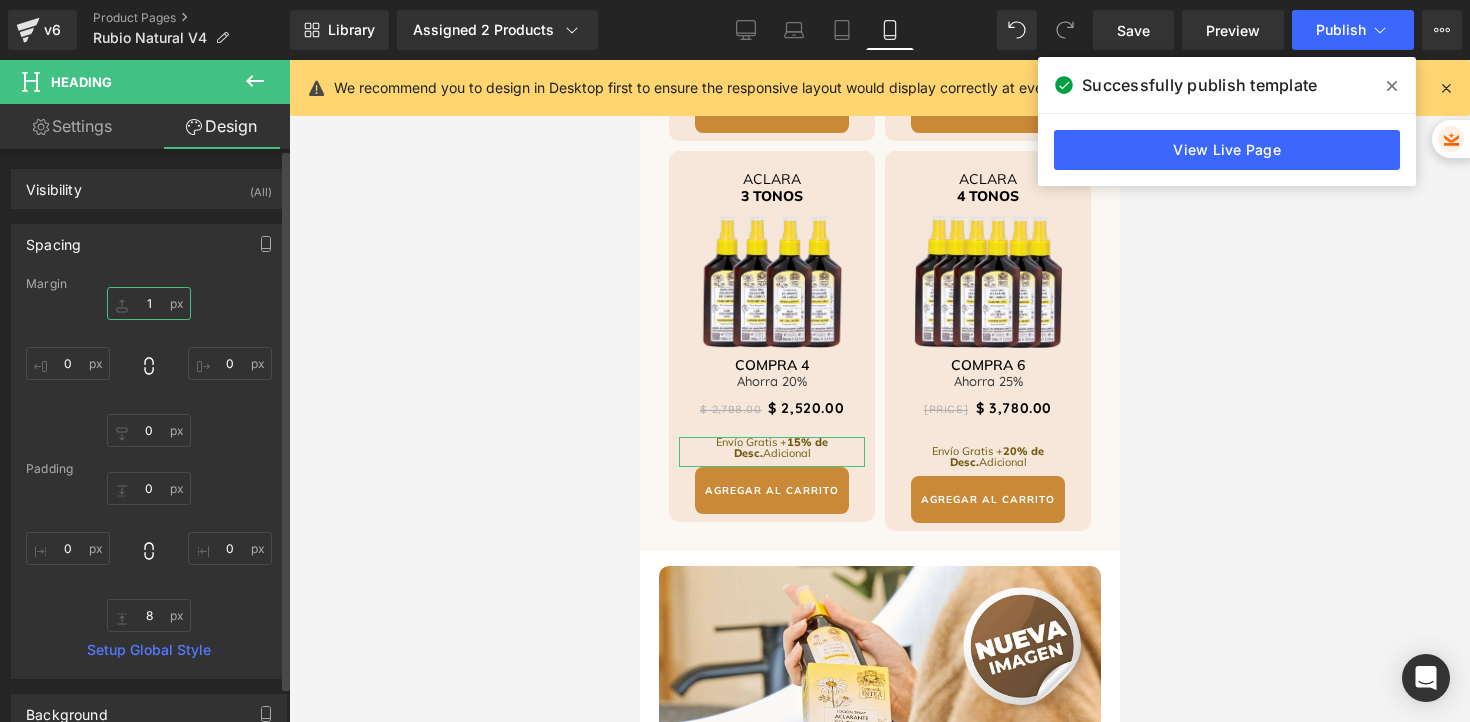 type on "10" 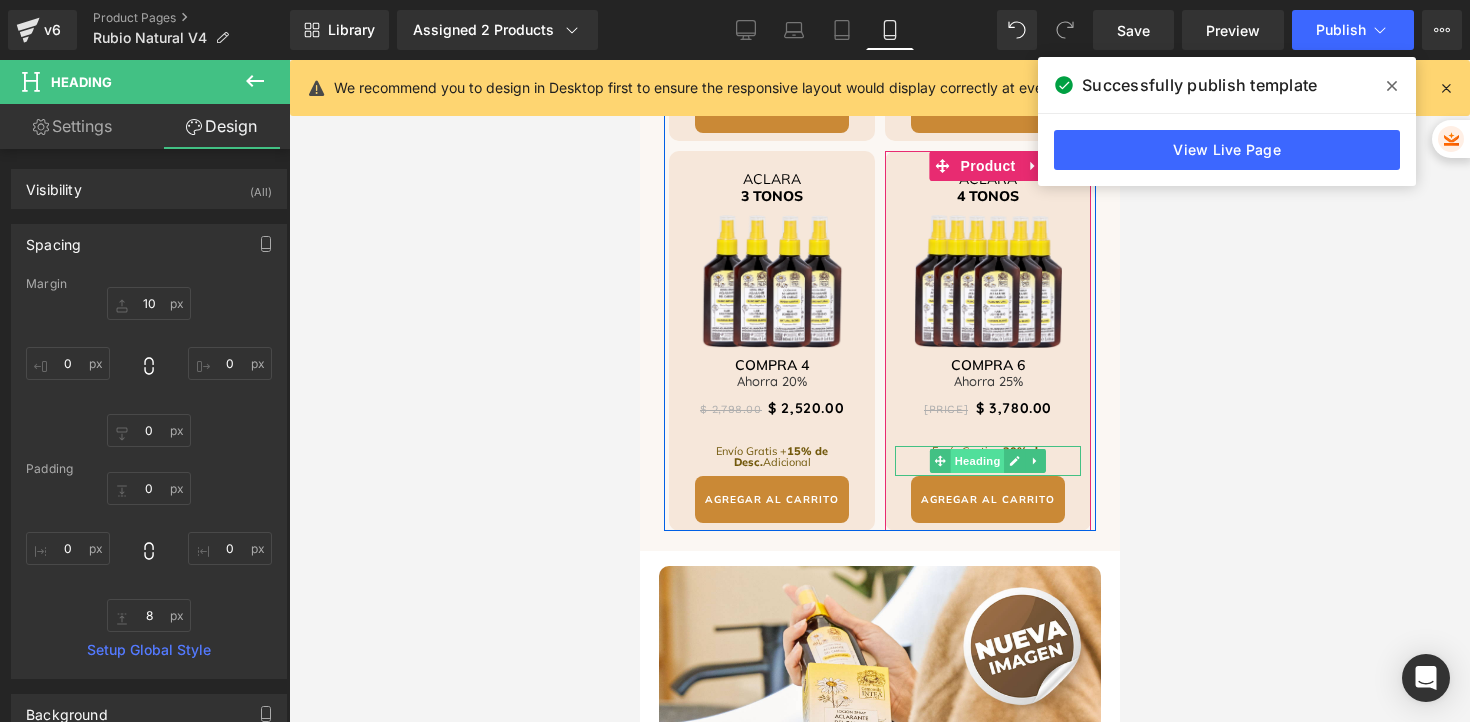 click on "Heading" at bounding box center (977, 461) 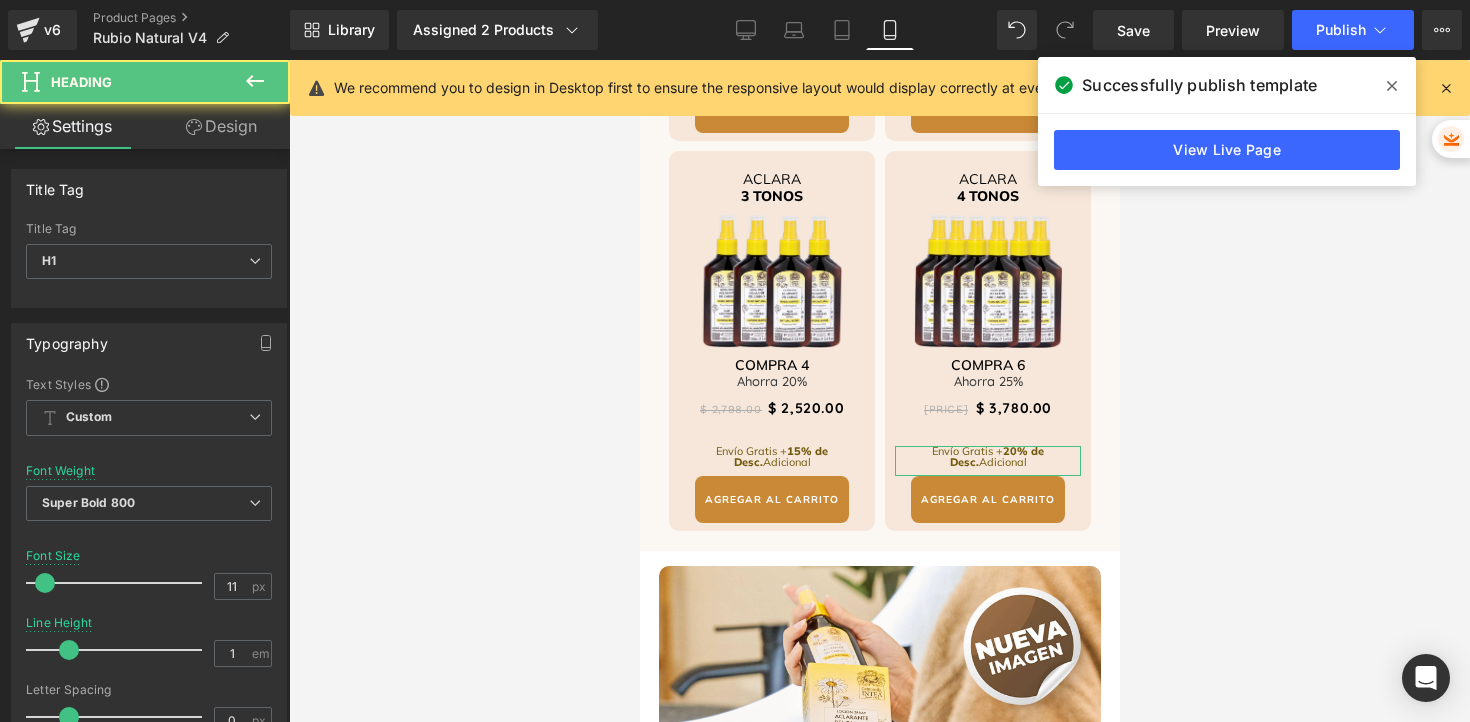 click on "Design" at bounding box center [221, 126] 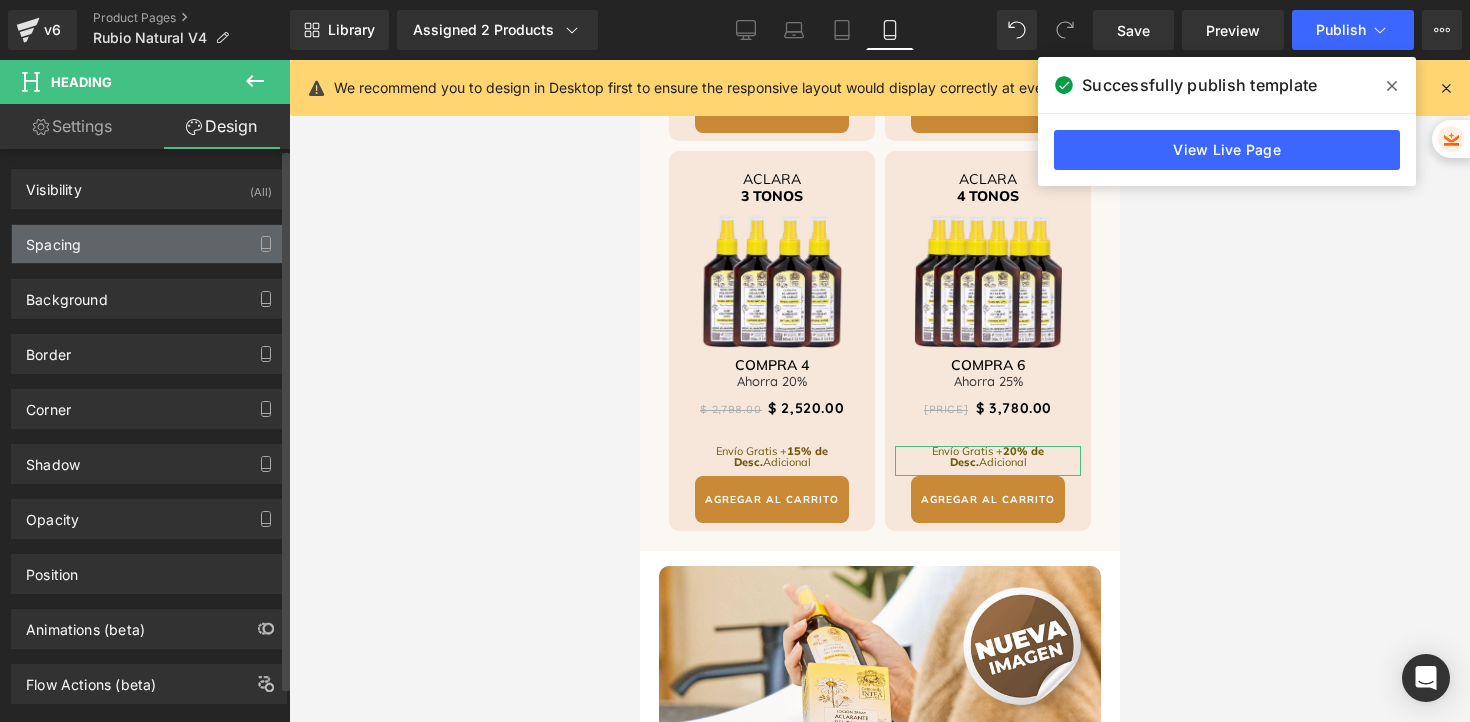 click on "Spacing" at bounding box center (149, 244) 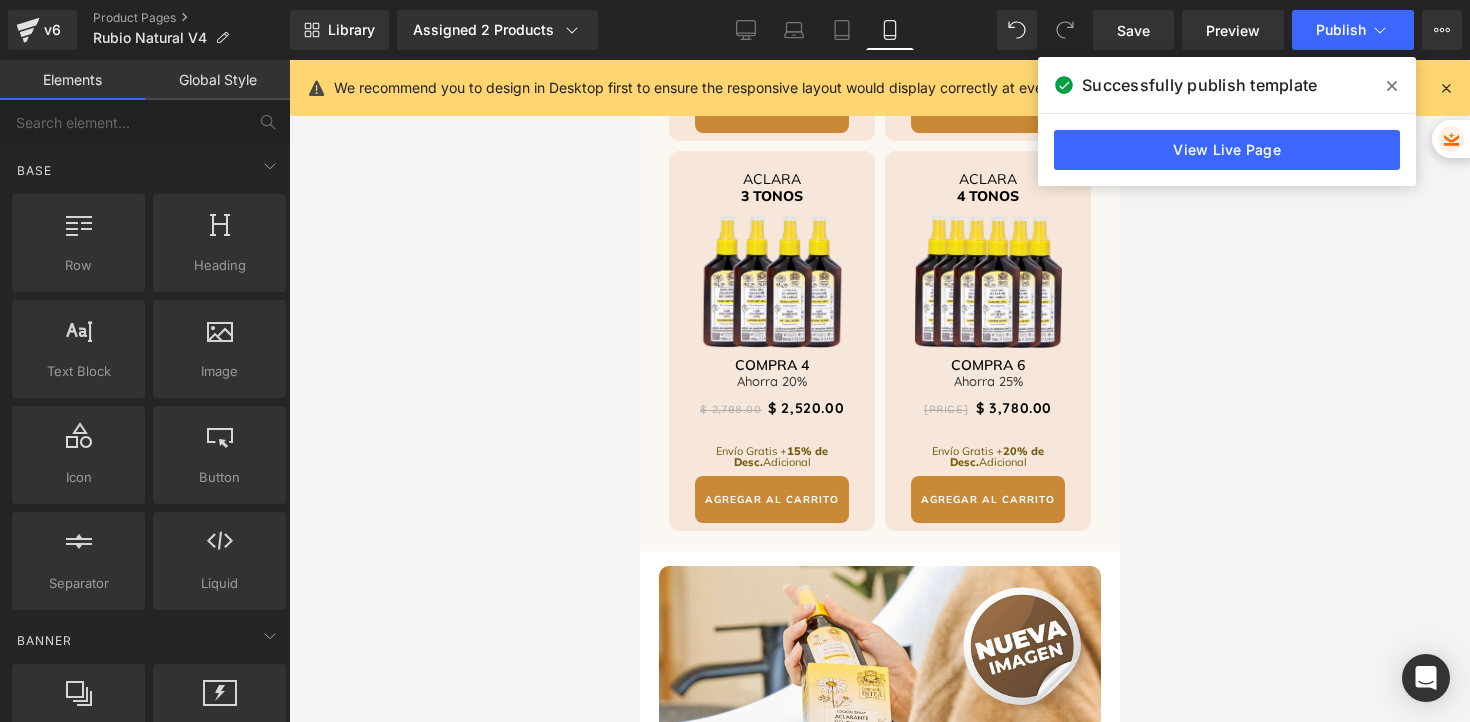 click at bounding box center (879, 391) 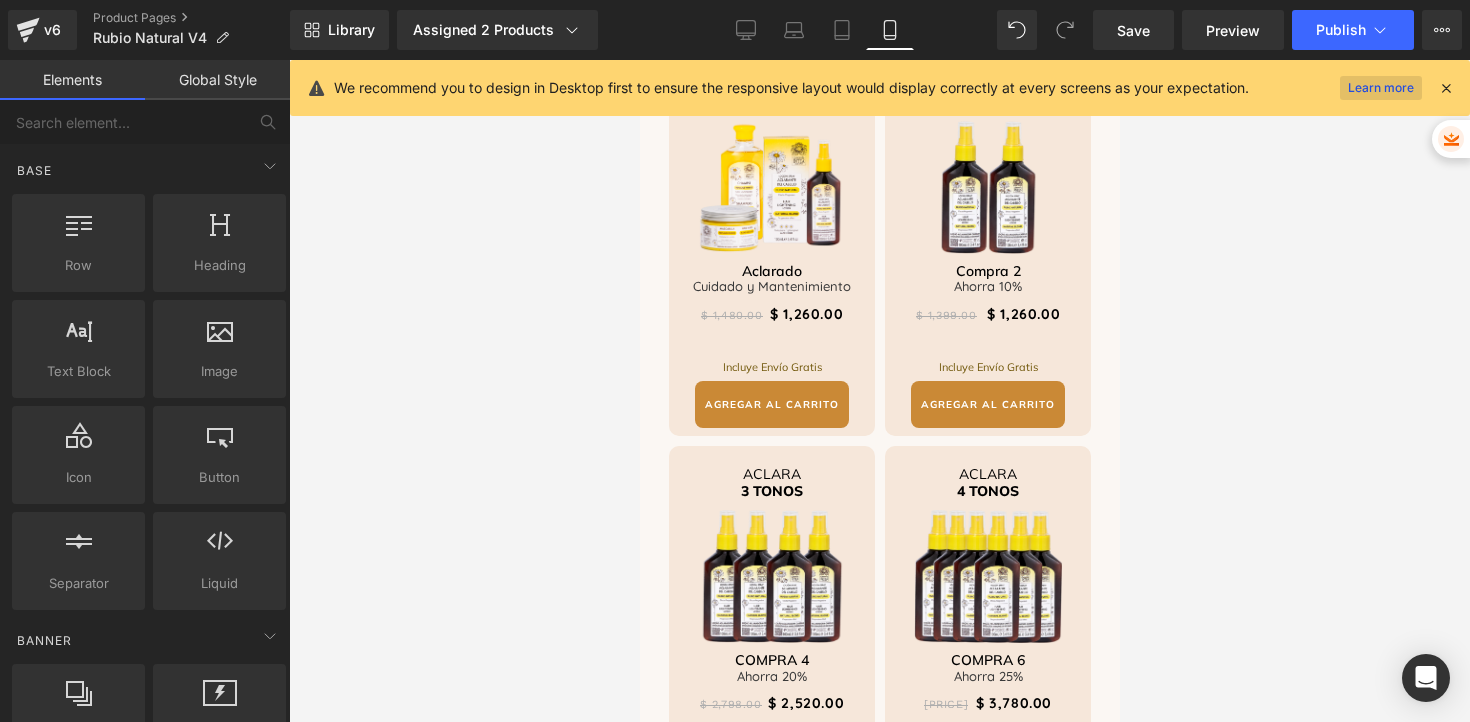 scroll, scrollTop: 4086, scrollLeft: 0, axis: vertical 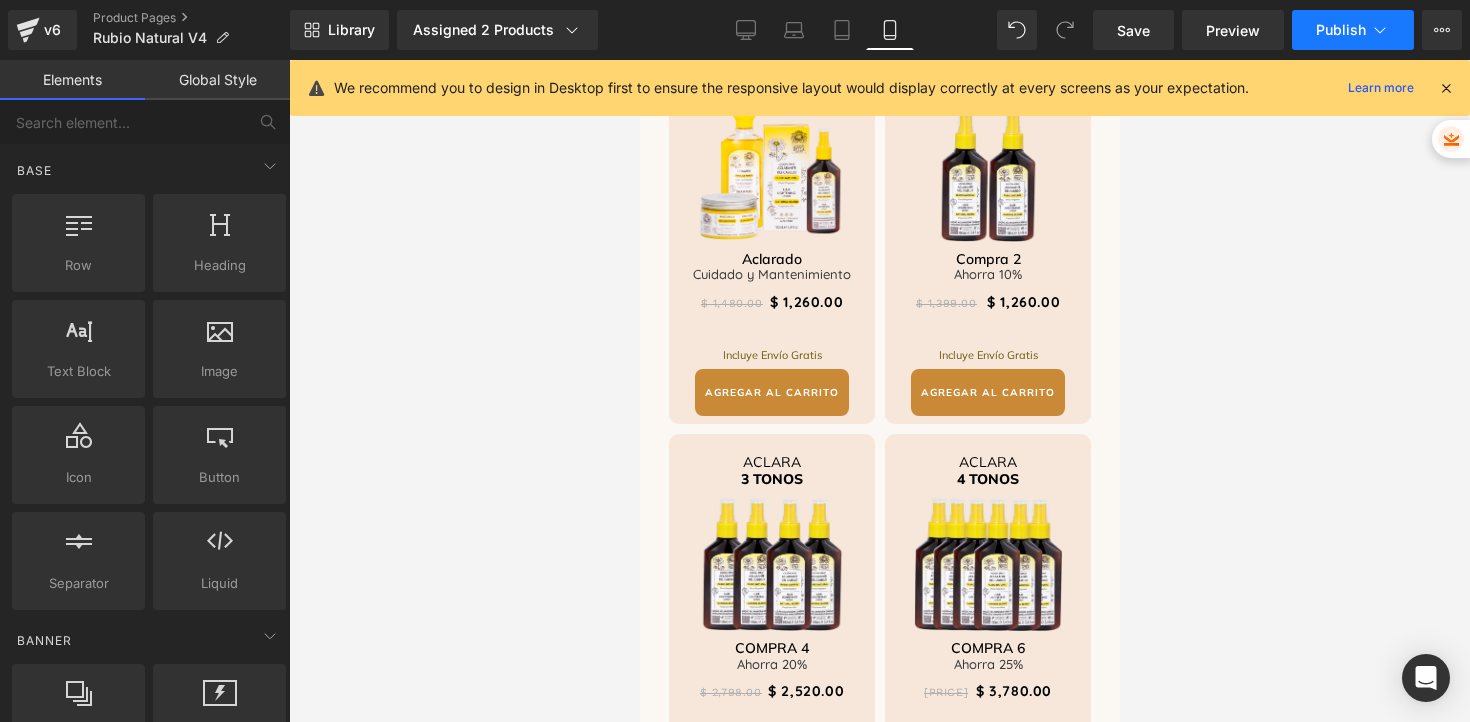 click on "Publish" at bounding box center [1341, 30] 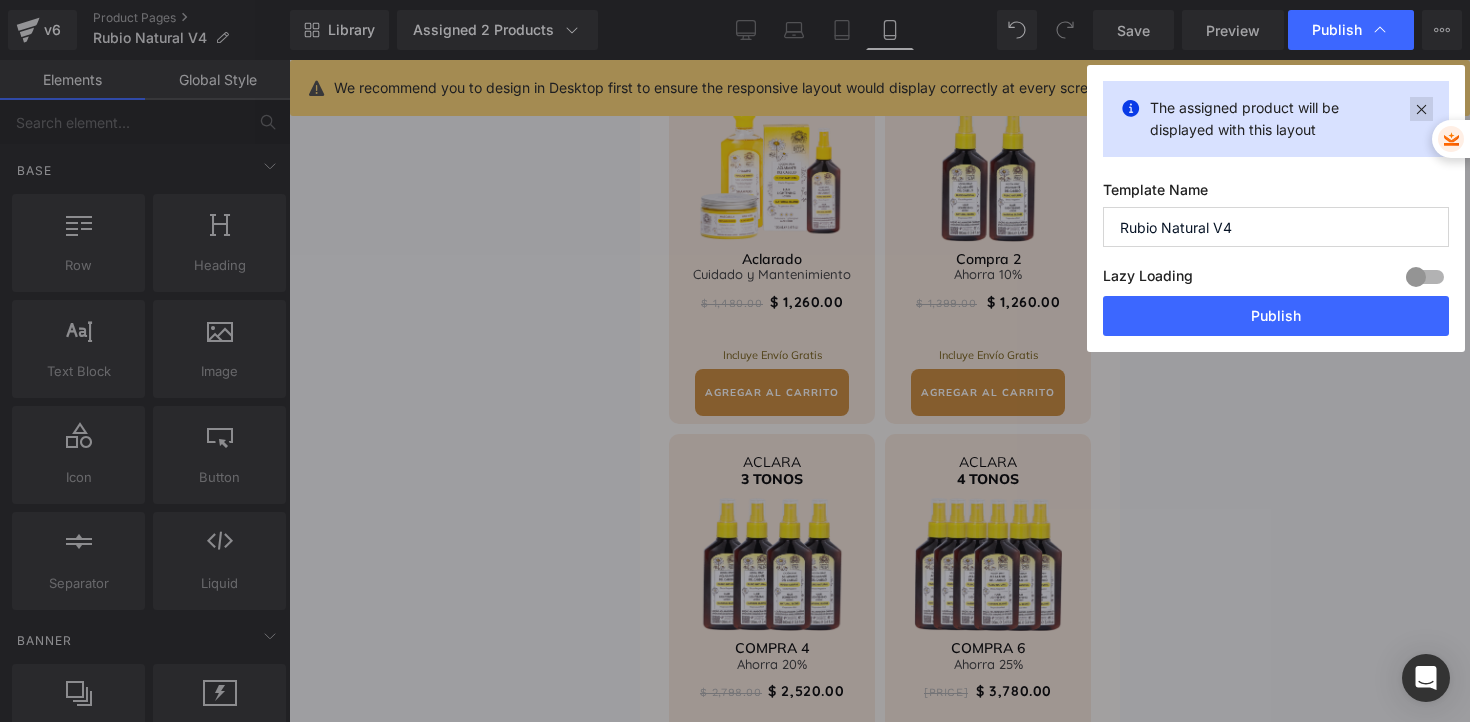 click at bounding box center (1421, 109) 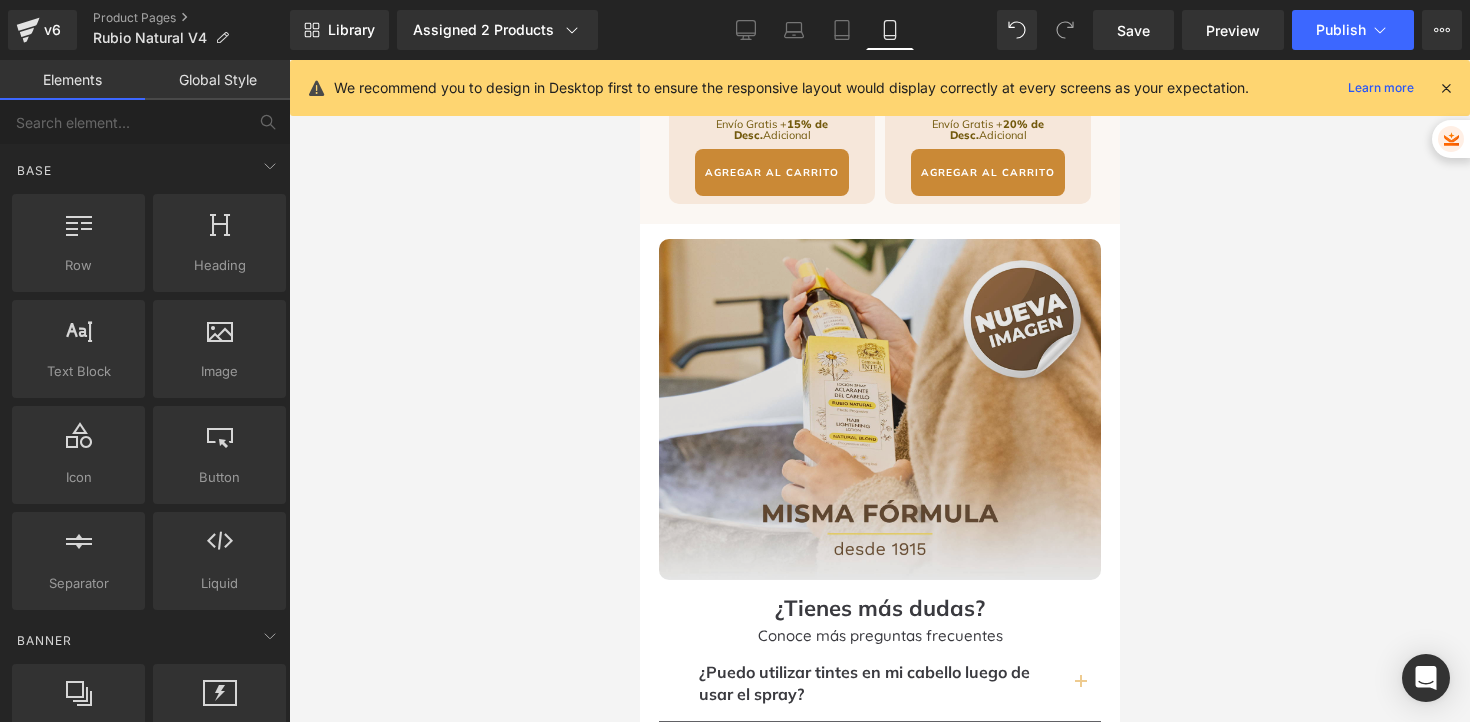 scroll, scrollTop: 4110, scrollLeft: 0, axis: vertical 